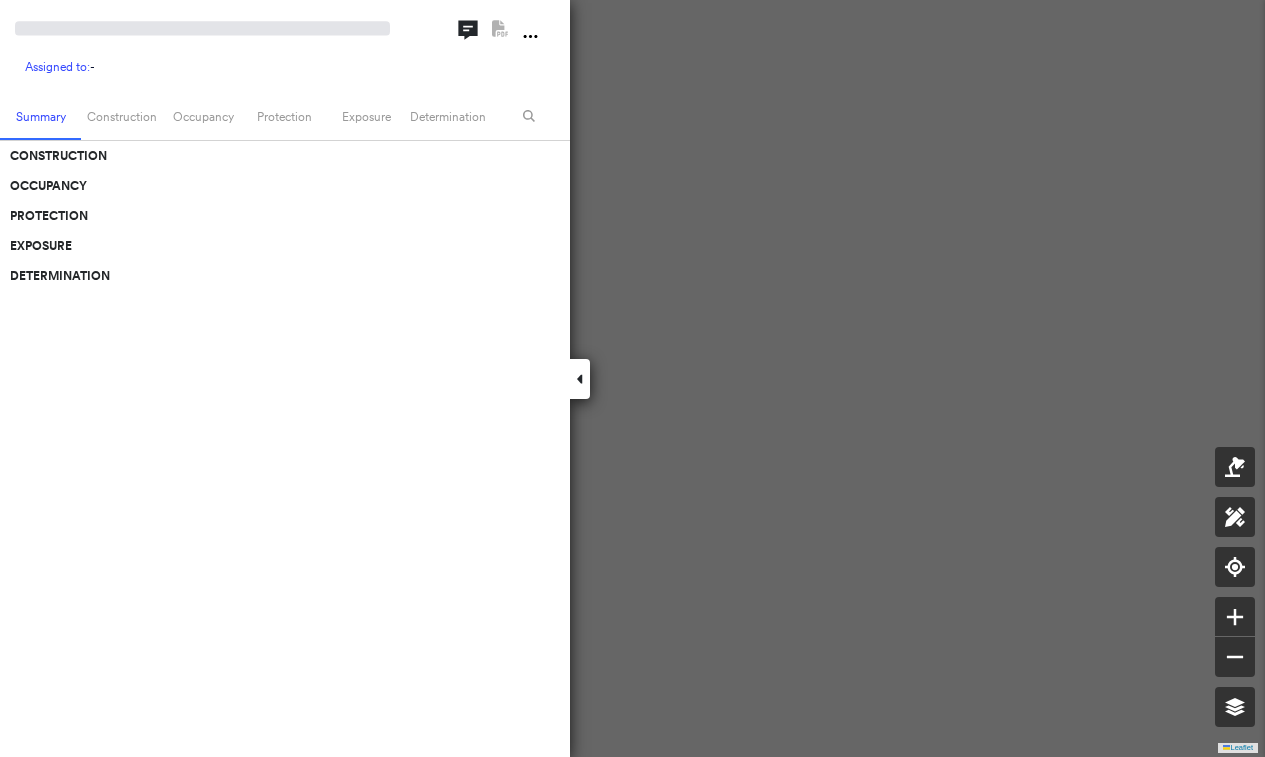 scroll, scrollTop: 0, scrollLeft: 0, axis: both 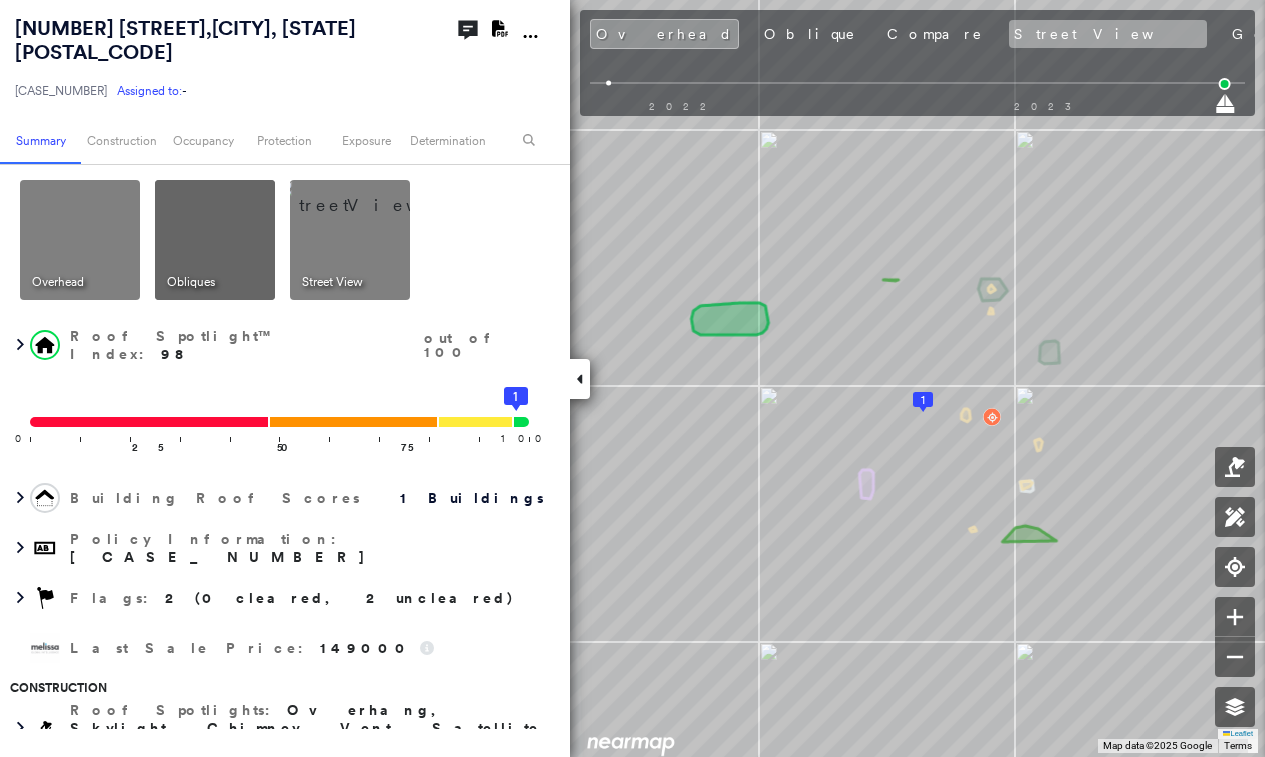 click on "Street View" at bounding box center [1108, 34] 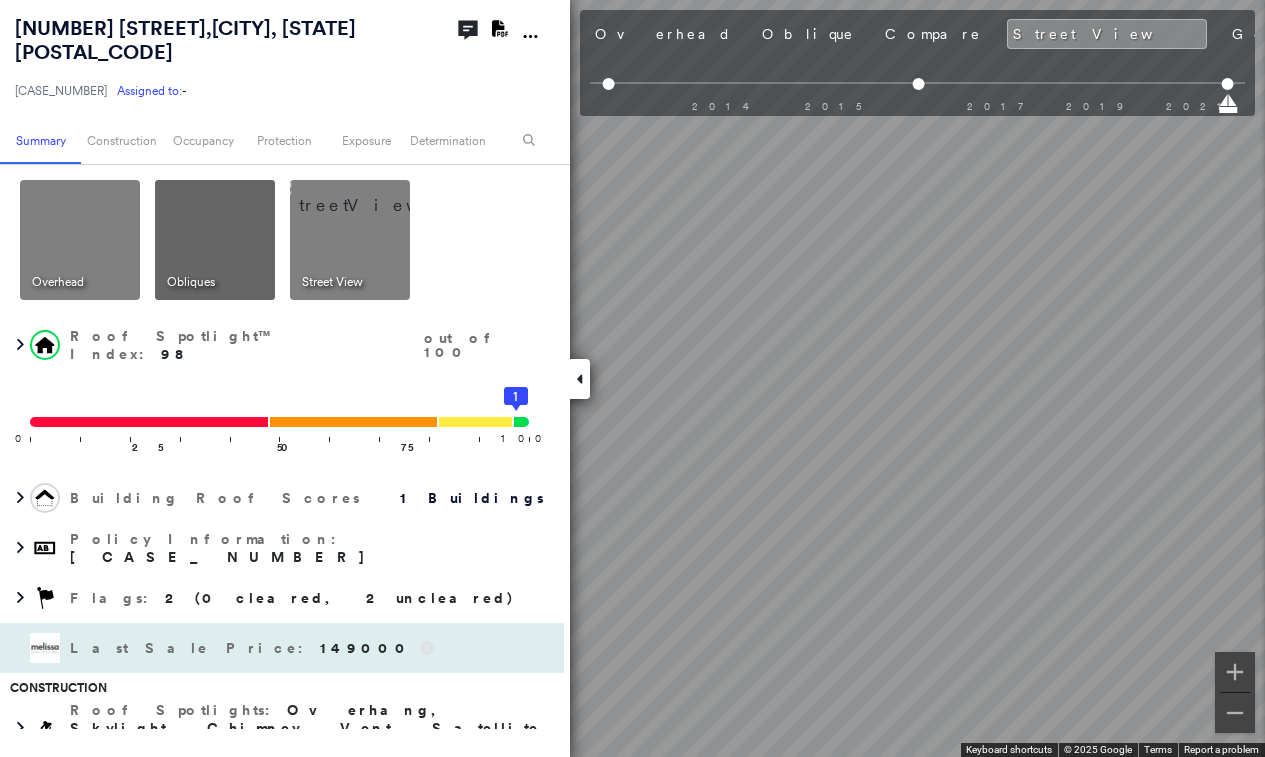 click on "2041 Lantern Lane ,  ENID, OK 73703-1636 LHQ-25-0176484-00 Assigned to:  - Assigned to:  - LHQ-25-0176484-00 Assigned to:  - Open Comments Download PDF Report Summary Construction Occupancy Protection Exposure Determination Overhead Obliques Street View Roof Spotlight™ Index :  98 out of 100 0 100 25 50 75 1 Building Roof Scores 1 Buildings Policy Information :  LHQ-25-0176484-00 Flags :  2 (0 cleared, 2 uncleared) Last Sale Price :  149000 Construction Roof Spotlights :  Overhang, Skylight, Chimney, Vent, Satellite Dish Property Features :  Car Roof Age :  4+ years old. 1 Building 1 :  4+ years Roof Size & Shape :  1 building  - Gable | Asphalt Shingle Assessor and MLS Details Property Lookup BuildZoom - Building Permit Data and Analysis Occupancy Ownership Place Detail Geocode Smarty Streets - Surrounding Properties Protection Protection Exposure FEMA Risk Index Flood Regional Hazard: 1   out of  5 Crime Regional Hazard: 3   out of  5 Additional Perils Guidewire HazardHub HazardHub Risks MLS Photos Flags" at bounding box center (632, 378) 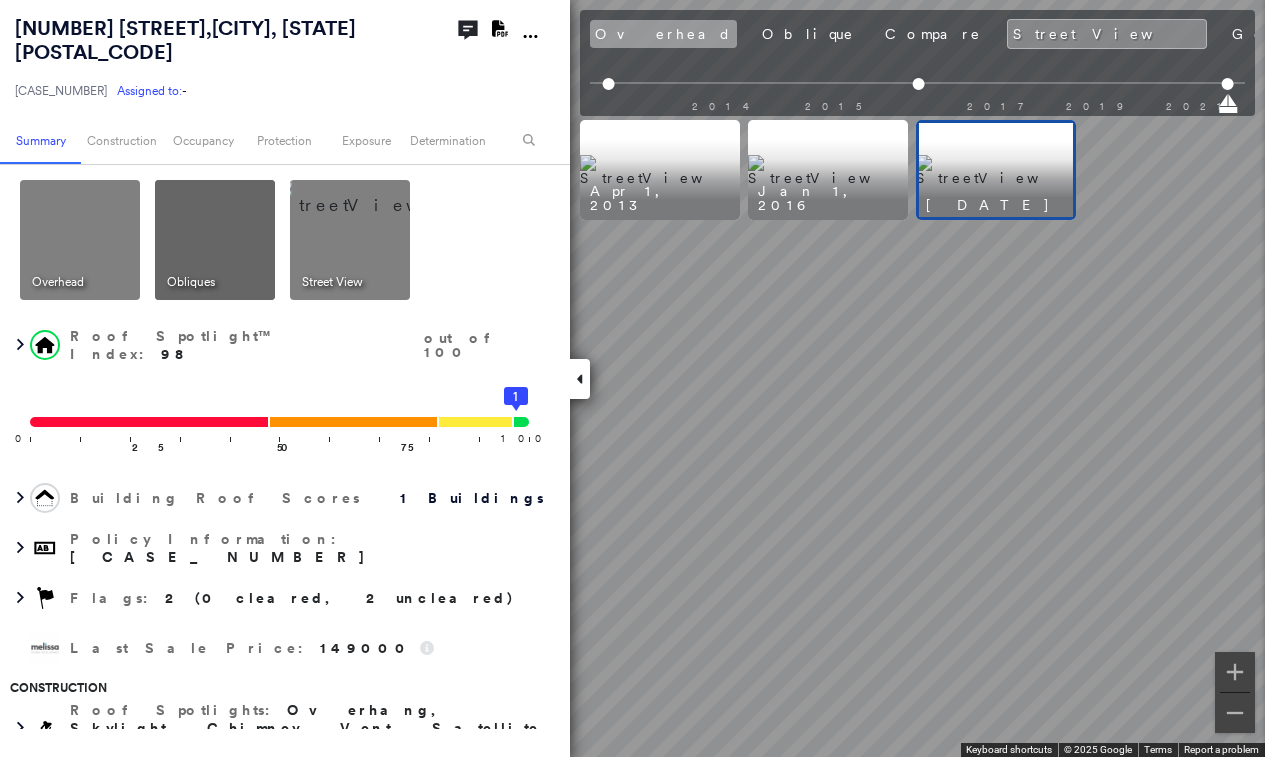click on "Overhead" at bounding box center [663, 34] 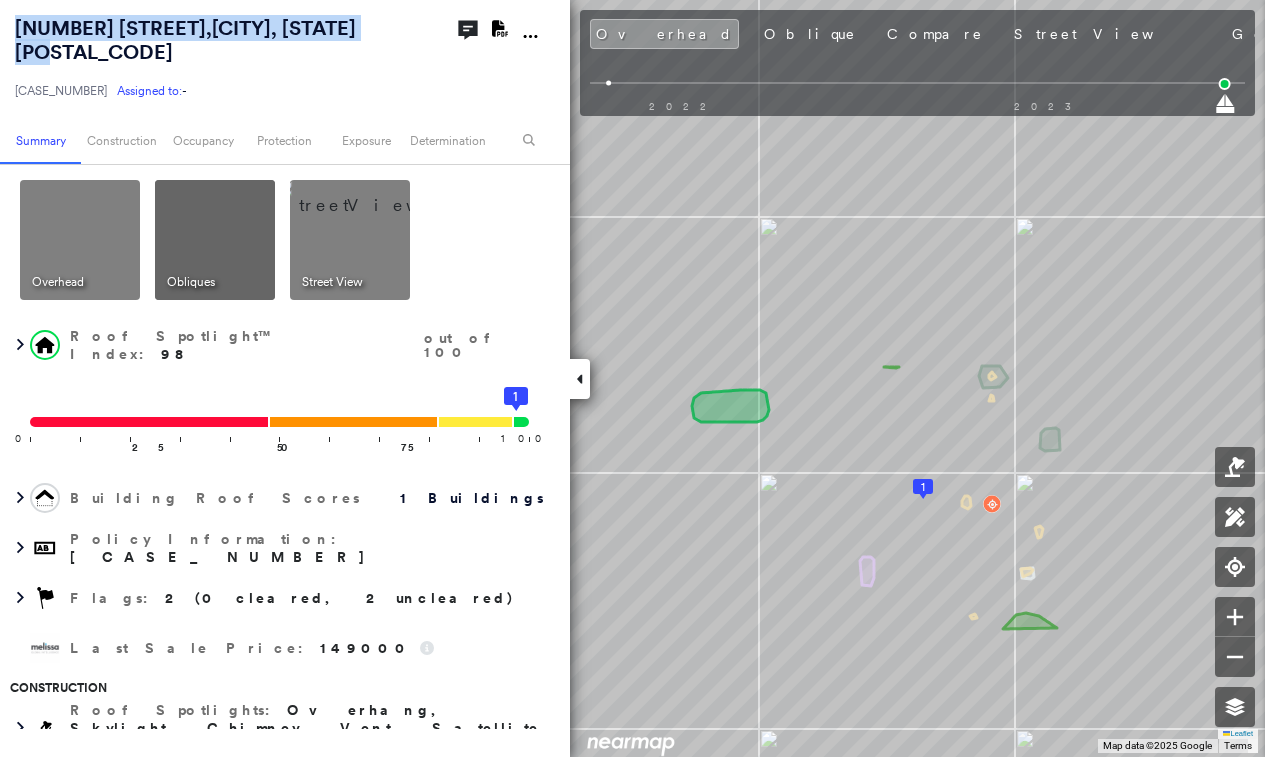 drag, startPoint x: 400, startPoint y: 21, endPoint x: -67, endPoint y: 24, distance: 467.00964 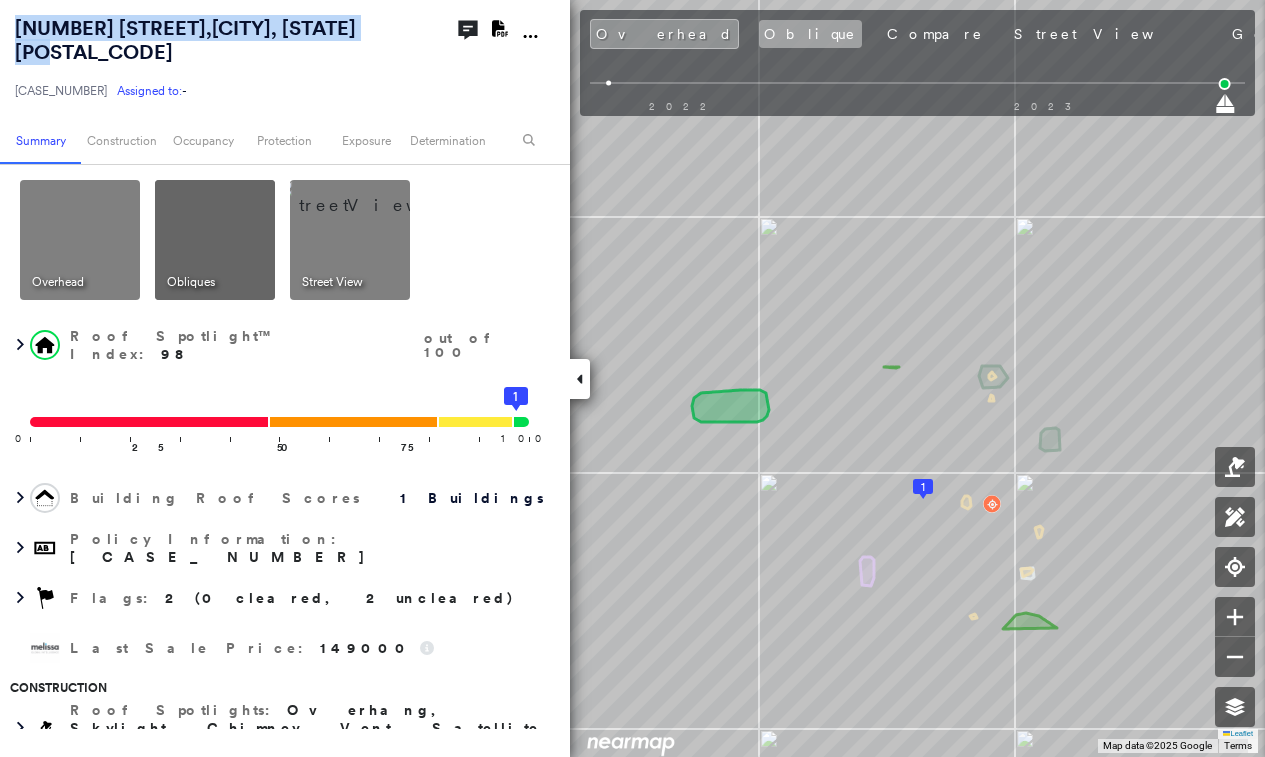 click on "Oblique" at bounding box center (810, 34) 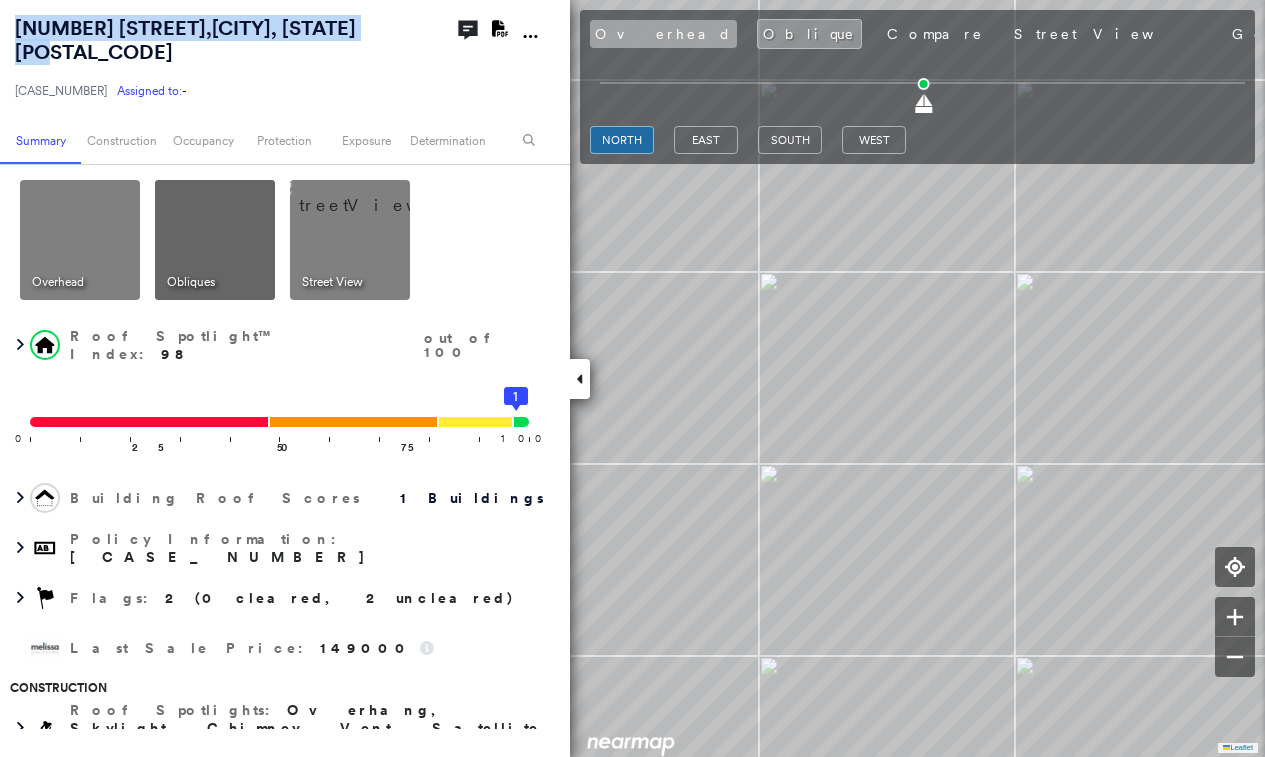 click on "Overhead" at bounding box center [663, 34] 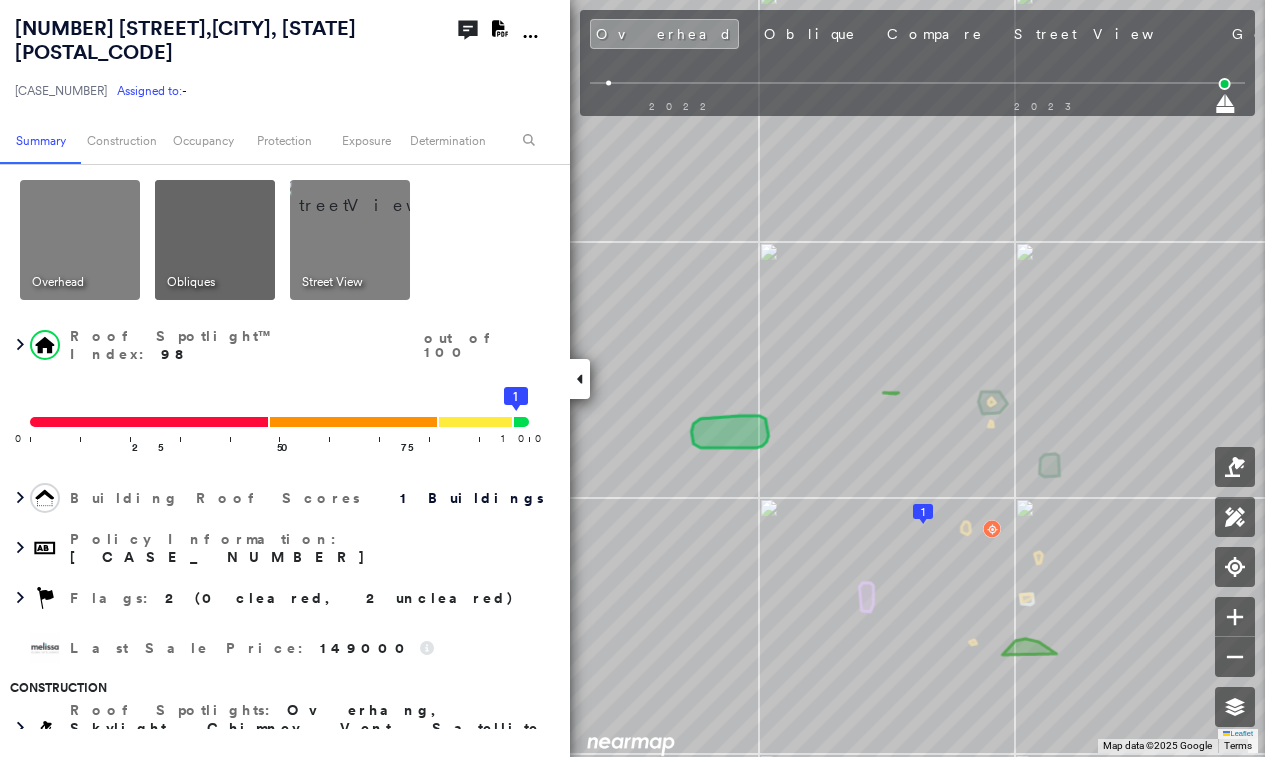 click on "LHQ-25-0176484-00 Assigned to:  -" at bounding box center [215, 91] 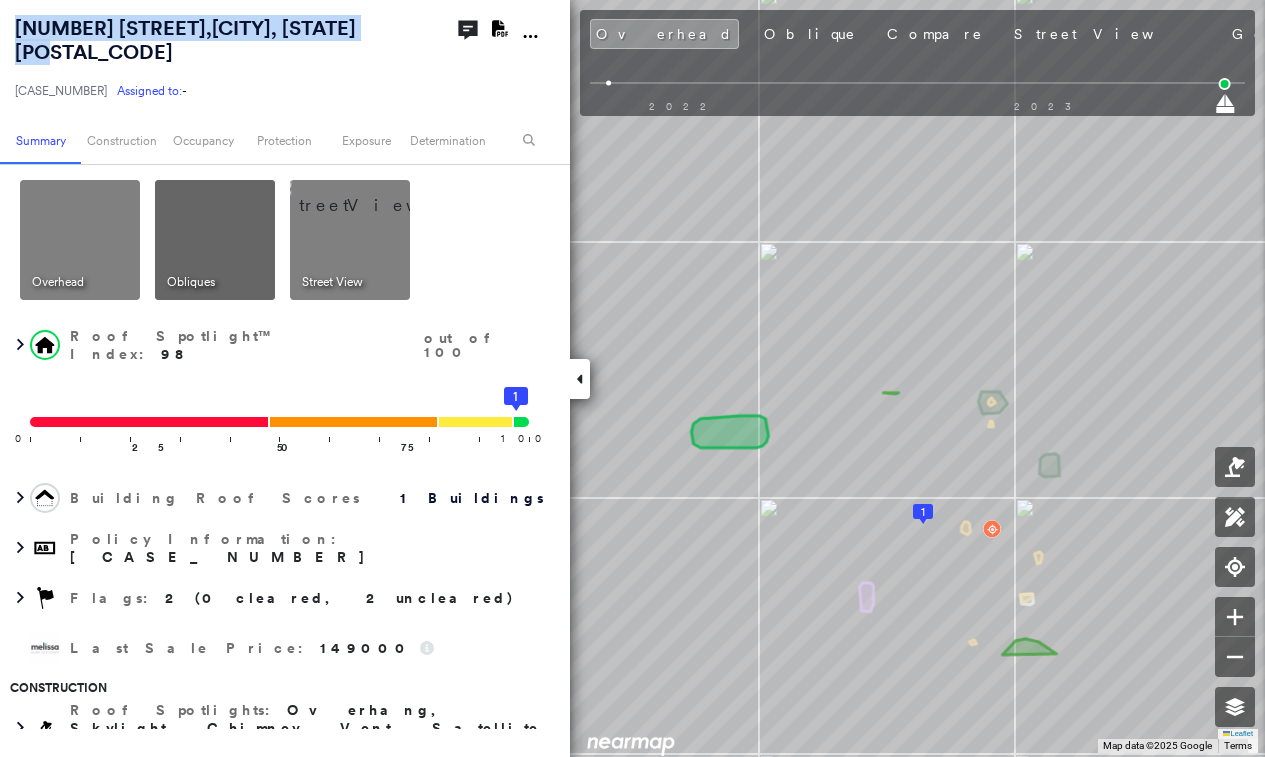 drag, startPoint x: 406, startPoint y: 32, endPoint x: 20, endPoint y: 4, distance: 387.01422 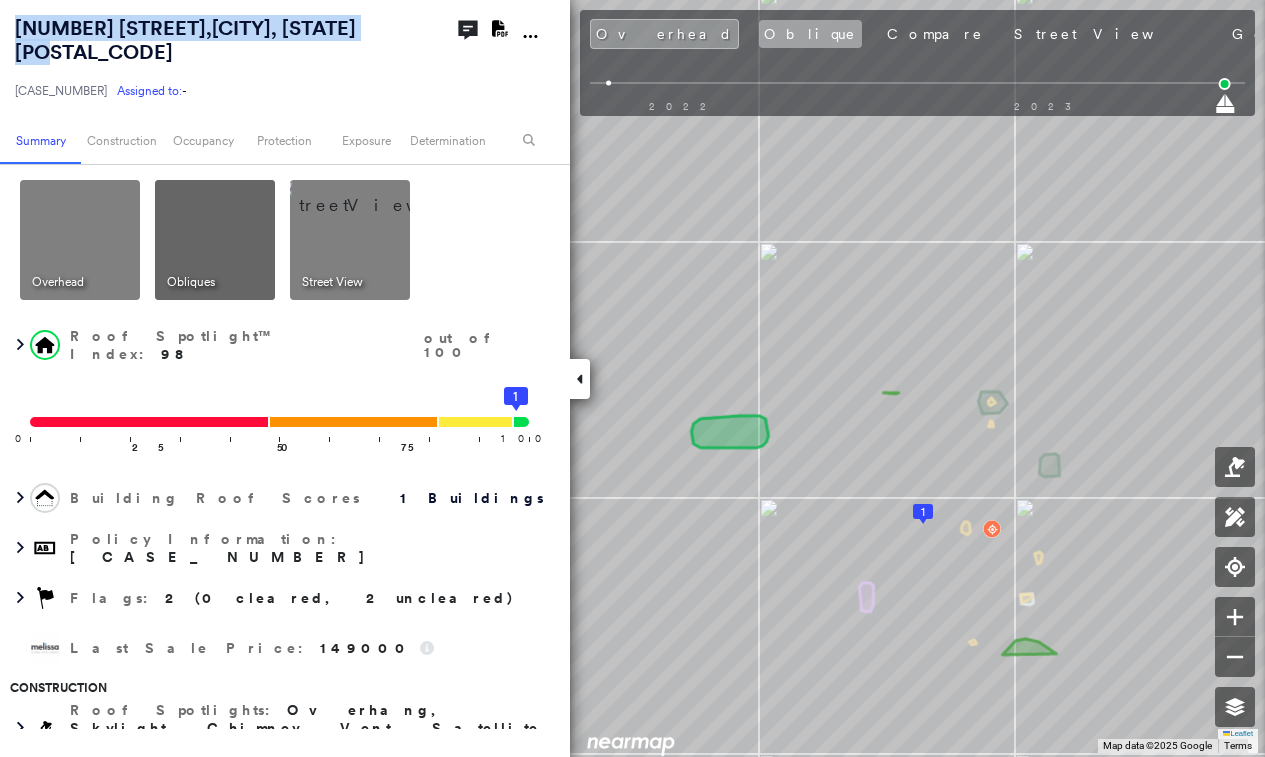 click on "Oblique" at bounding box center [810, 34] 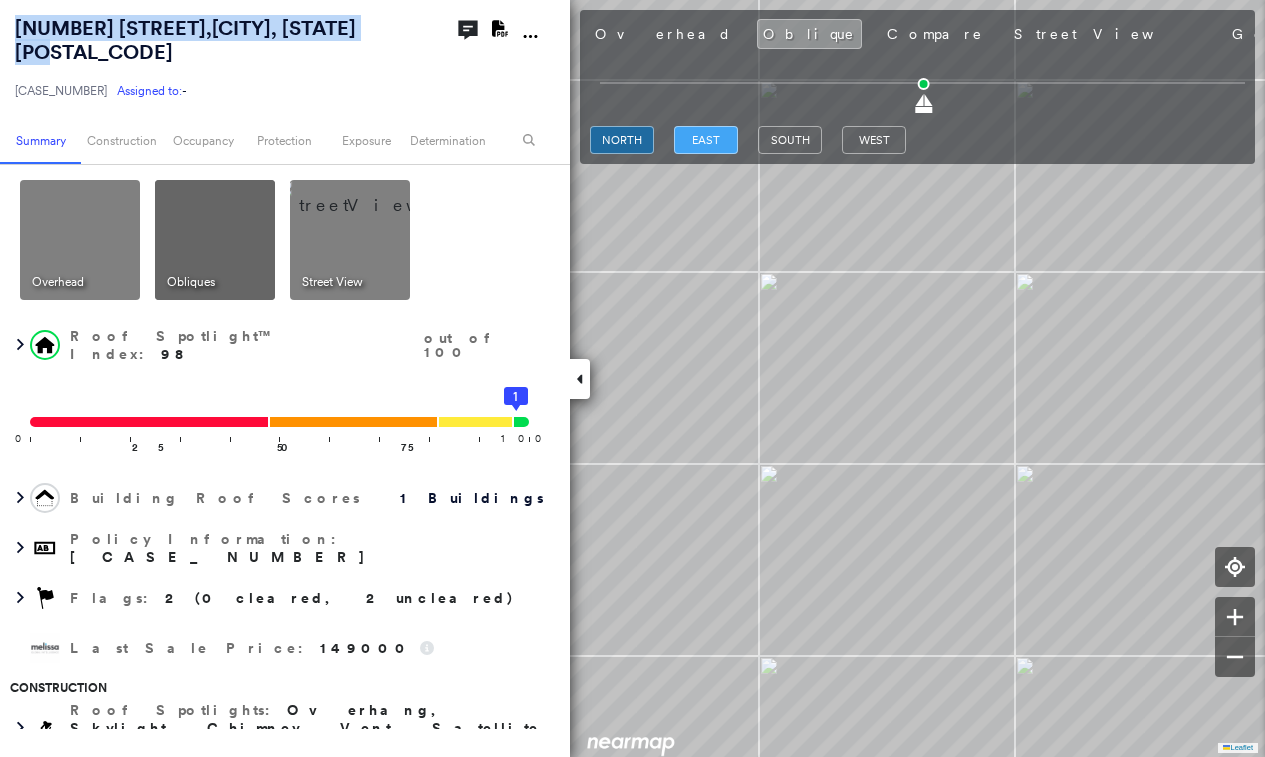 click on "east" at bounding box center (706, 140) 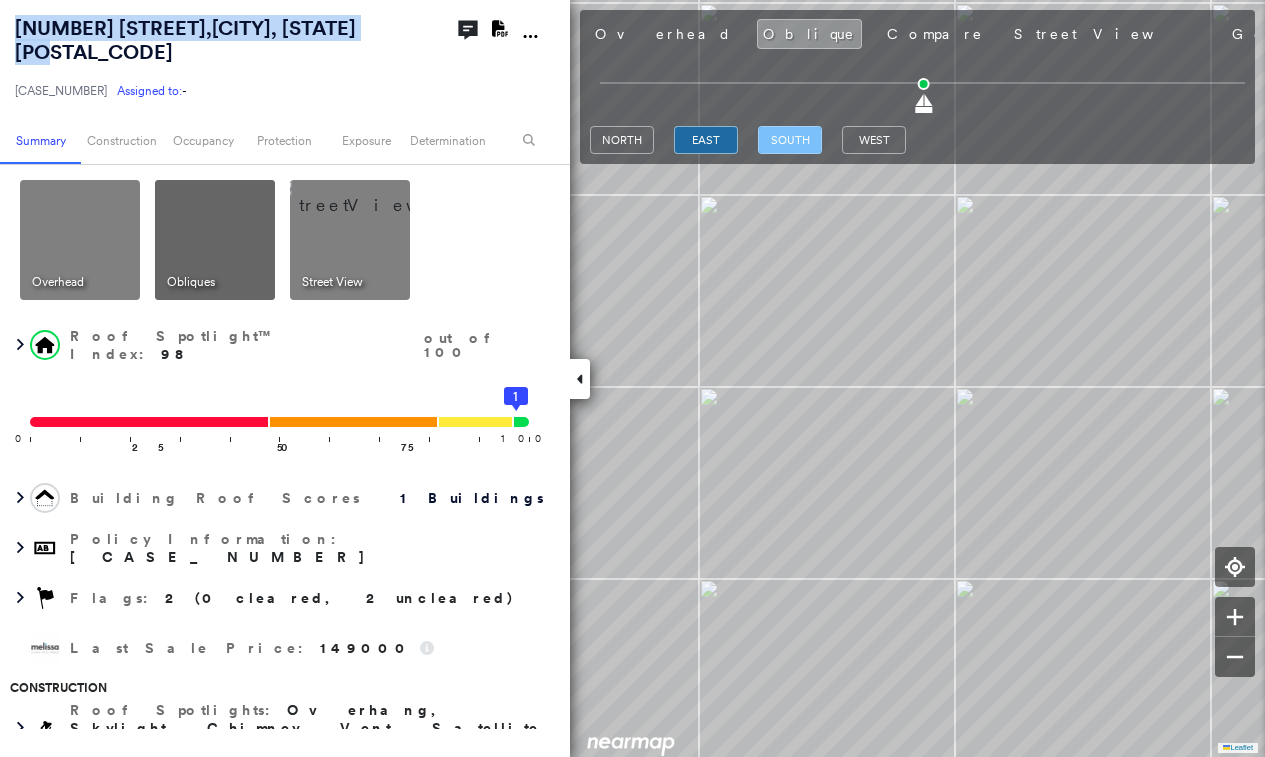click on "south" at bounding box center (790, 140) 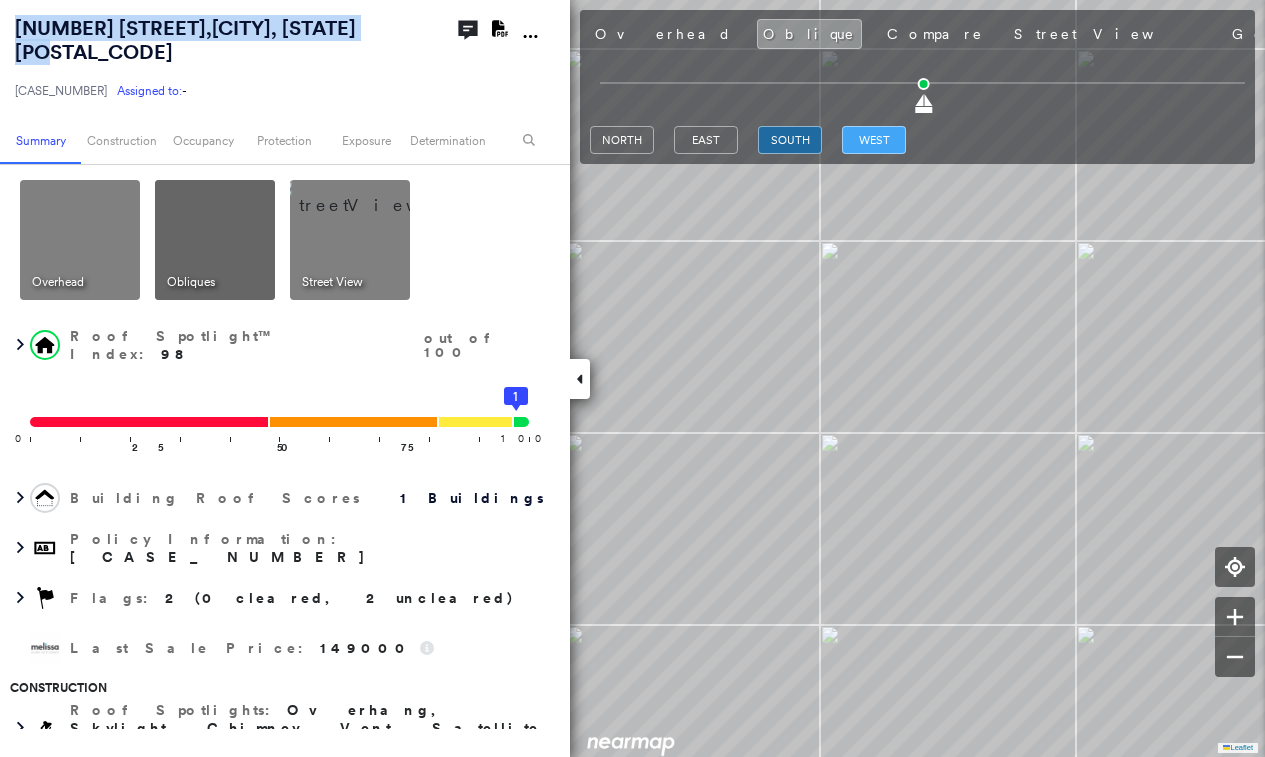 click on "west" at bounding box center (874, 140) 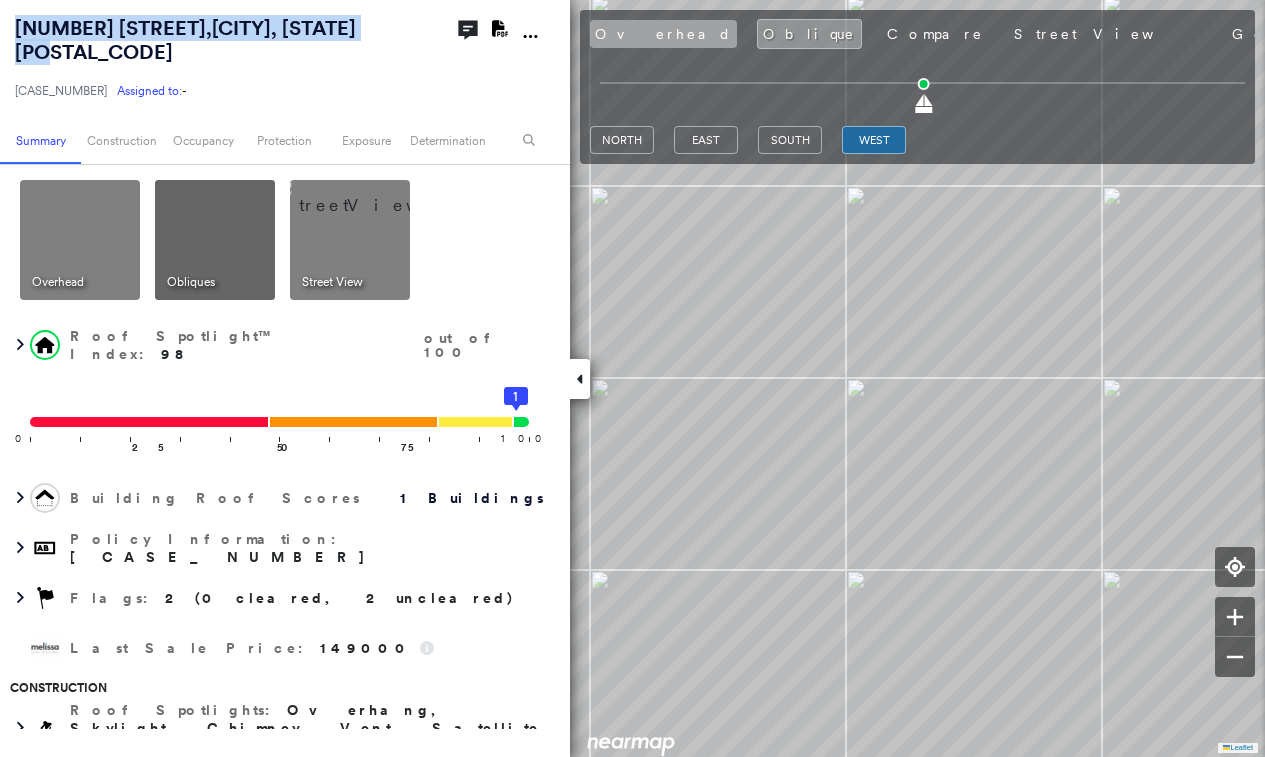 click on "Overhead" at bounding box center [663, 34] 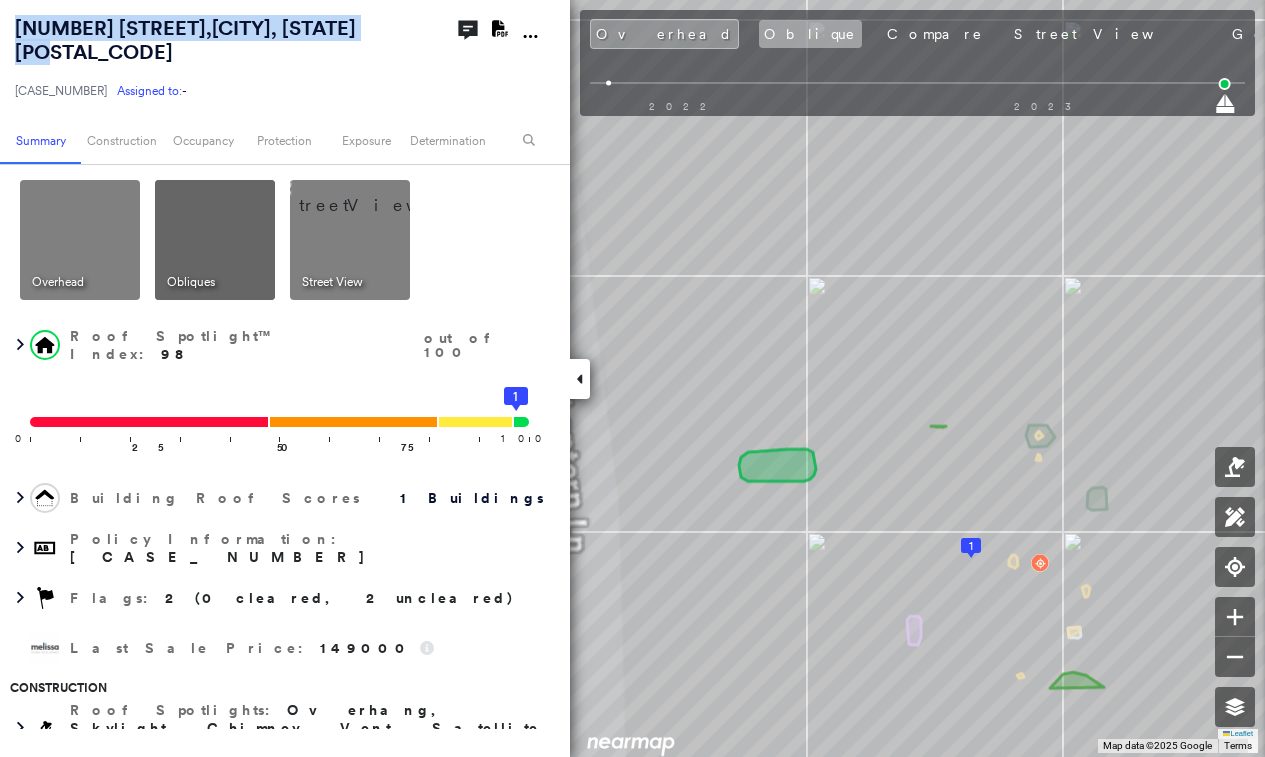 click on "Oblique" at bounding box center (810, 34) 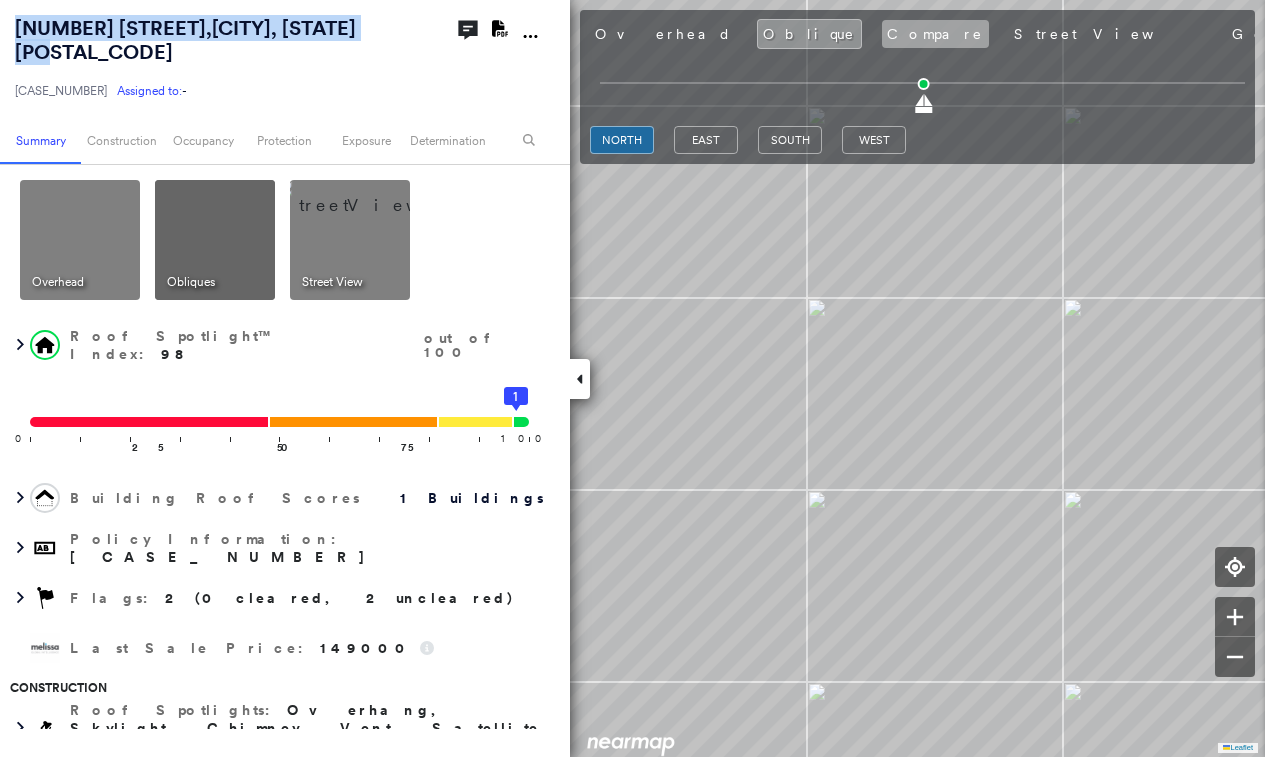 click on "Compare" at bounding box center (935, 34) 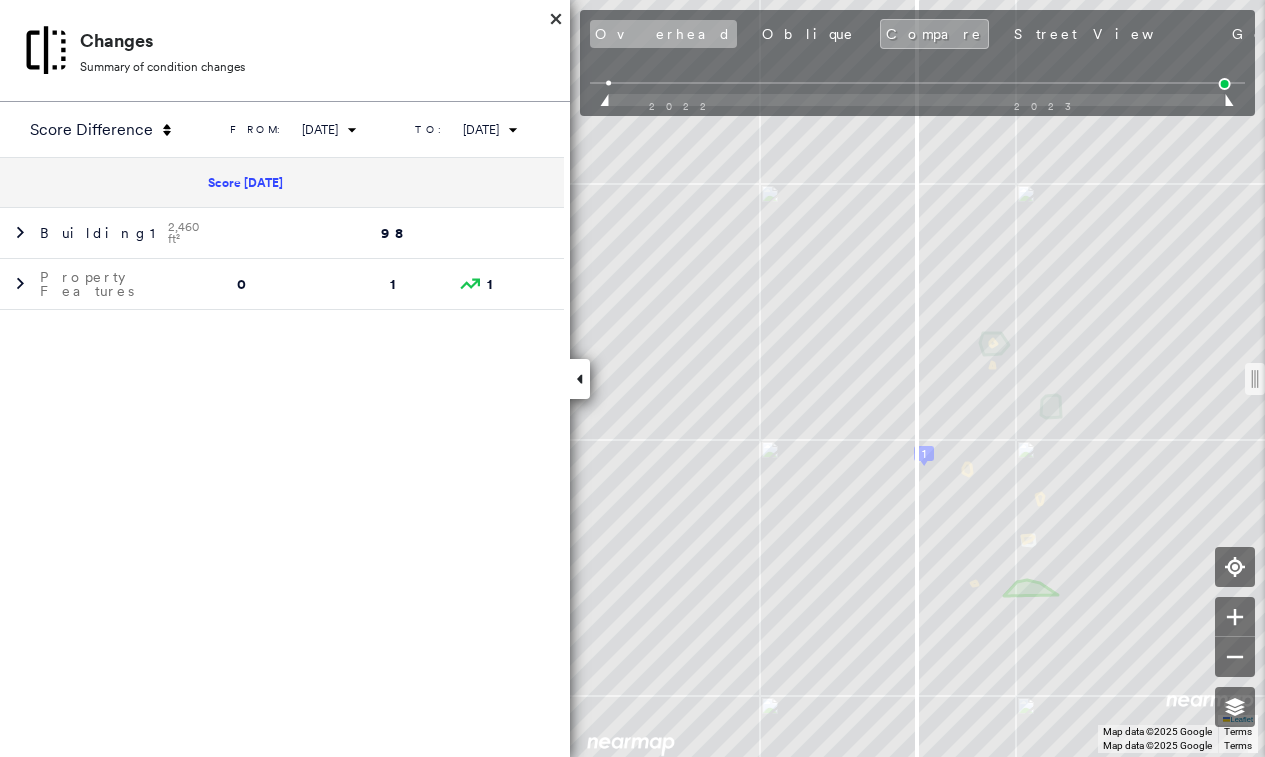 click on "Overhead" at bounding box center [663, 34] 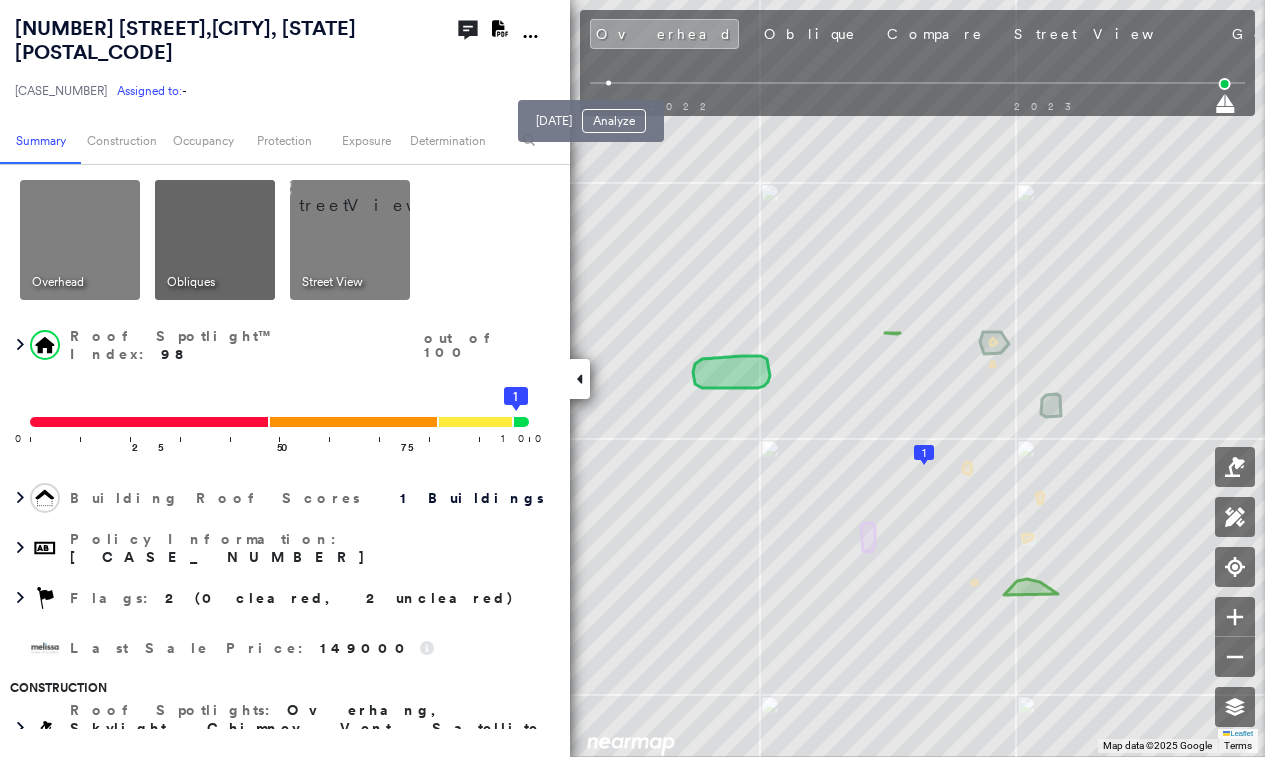 click at bounding box center (608, 83) 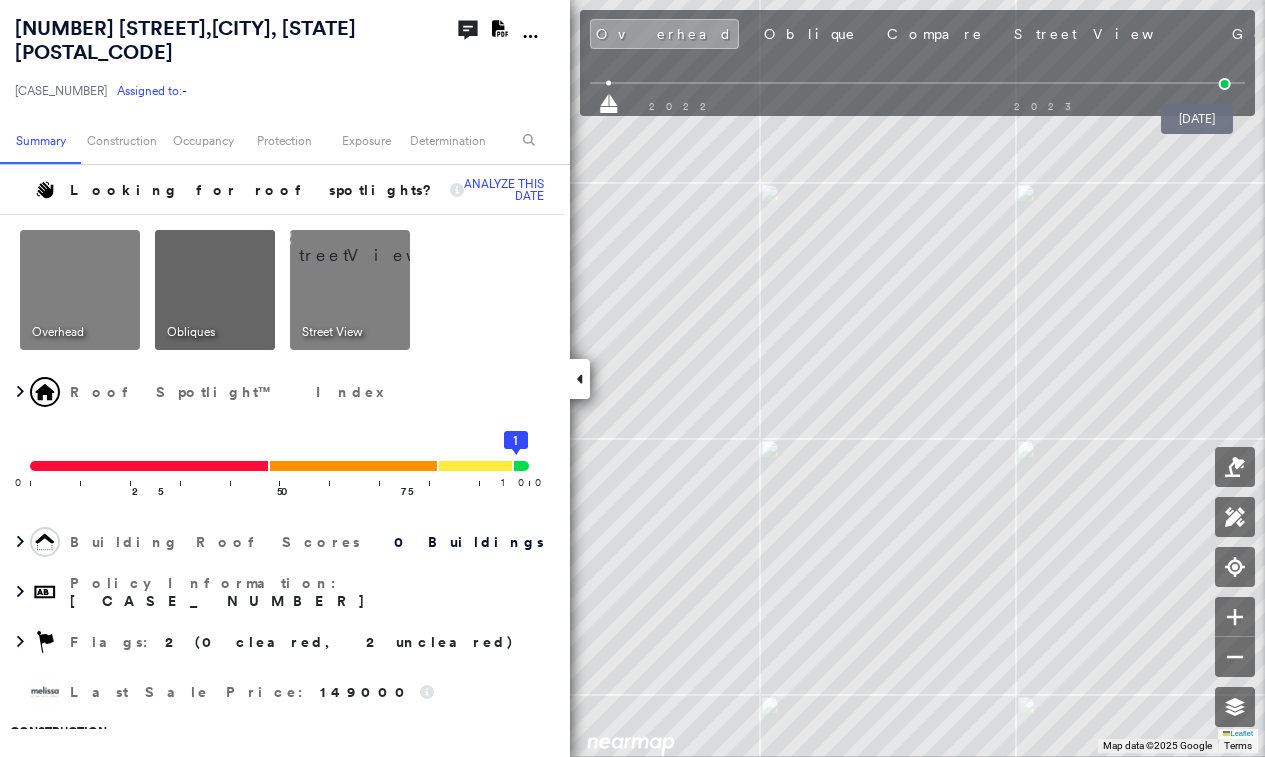 click at bounding box center [1225, 84] 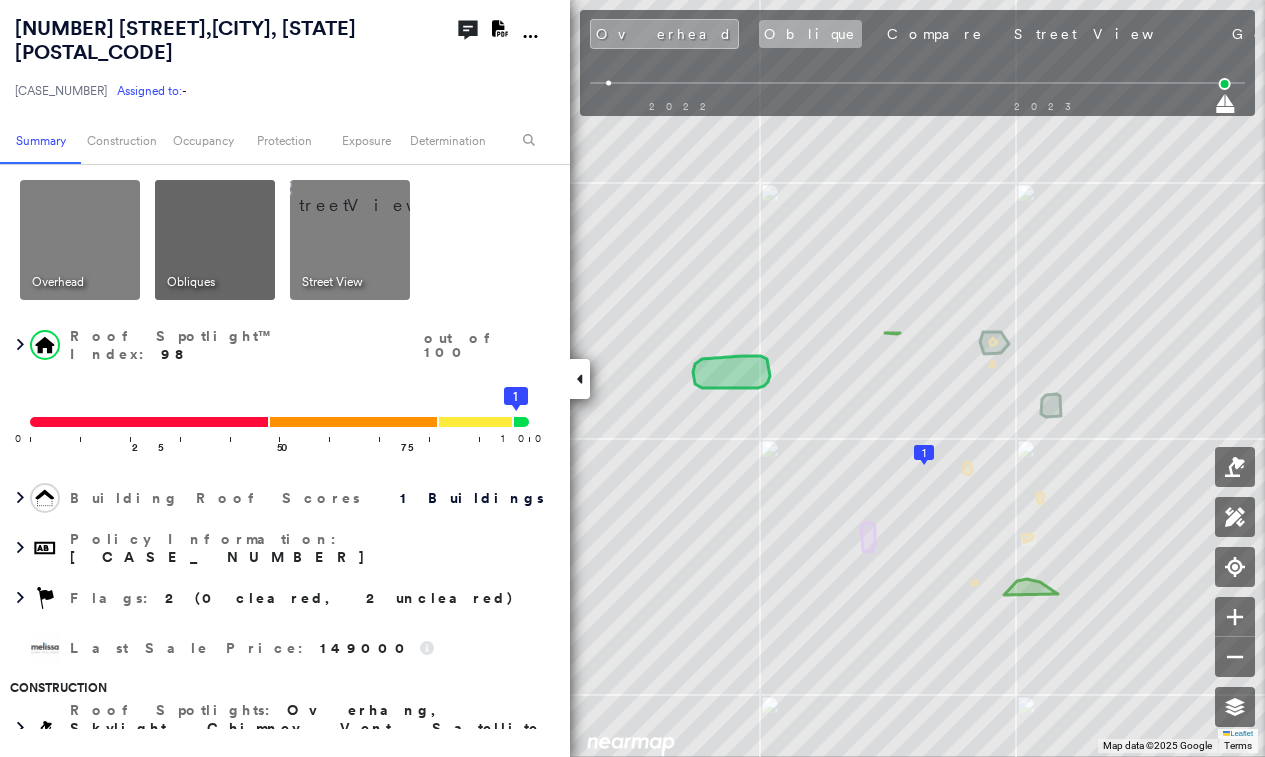 click on "Oblique" at bounding box center [810, 34] 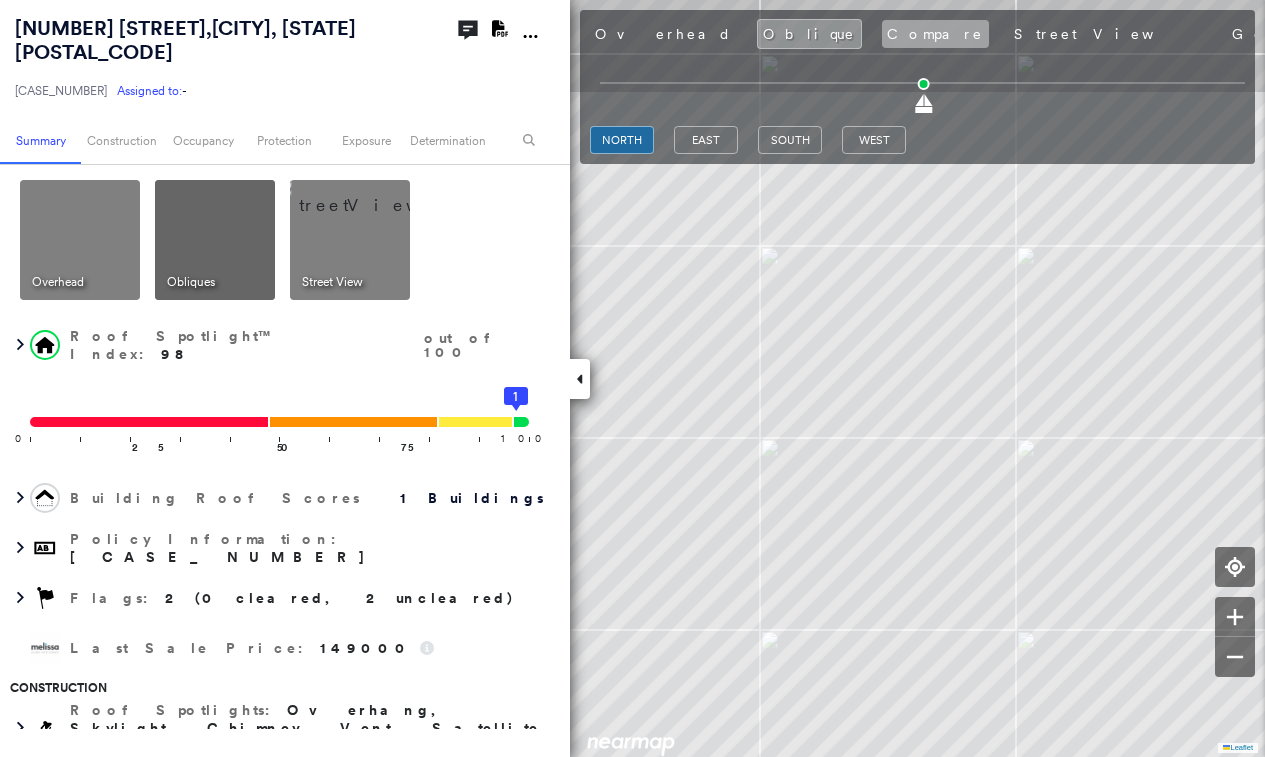 click on "Compare" at bounding box center (935, 34) 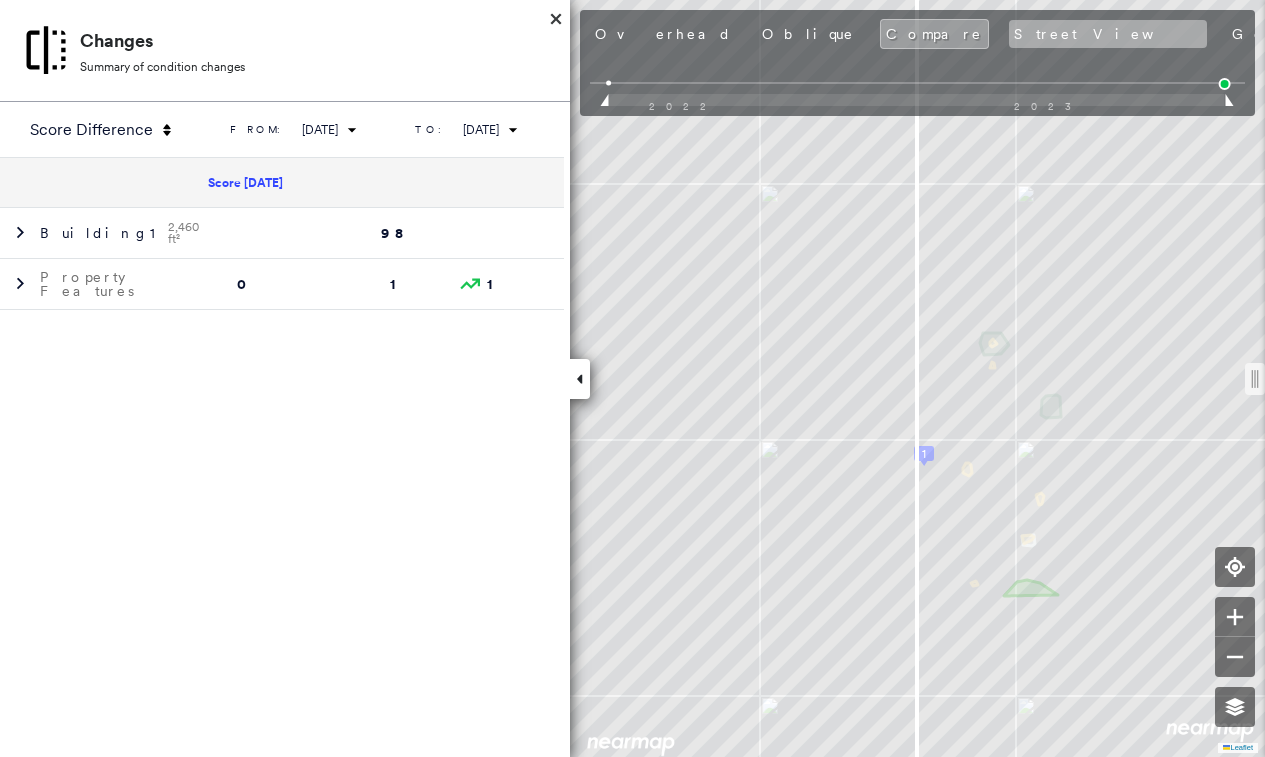 click on "Street View" at bounding box center [1108, 34] 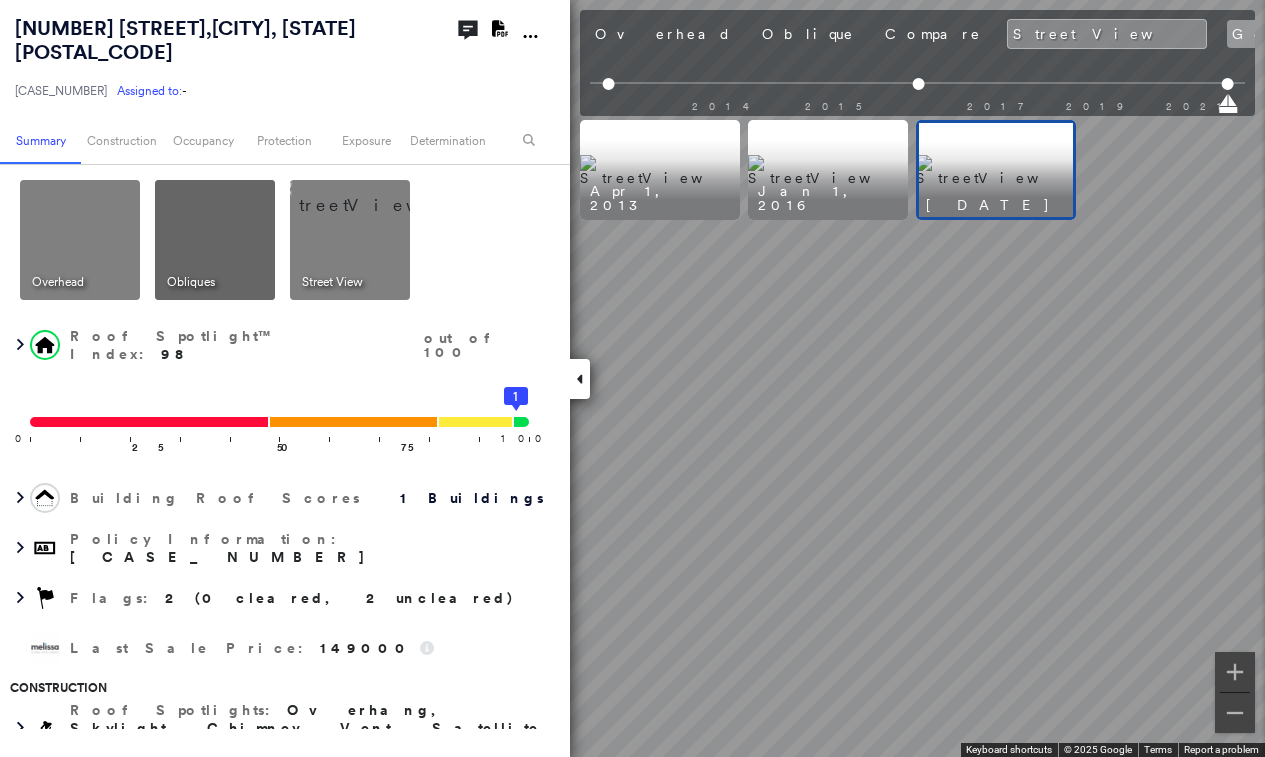 click on "Google" at bounding box center (1273, 34) 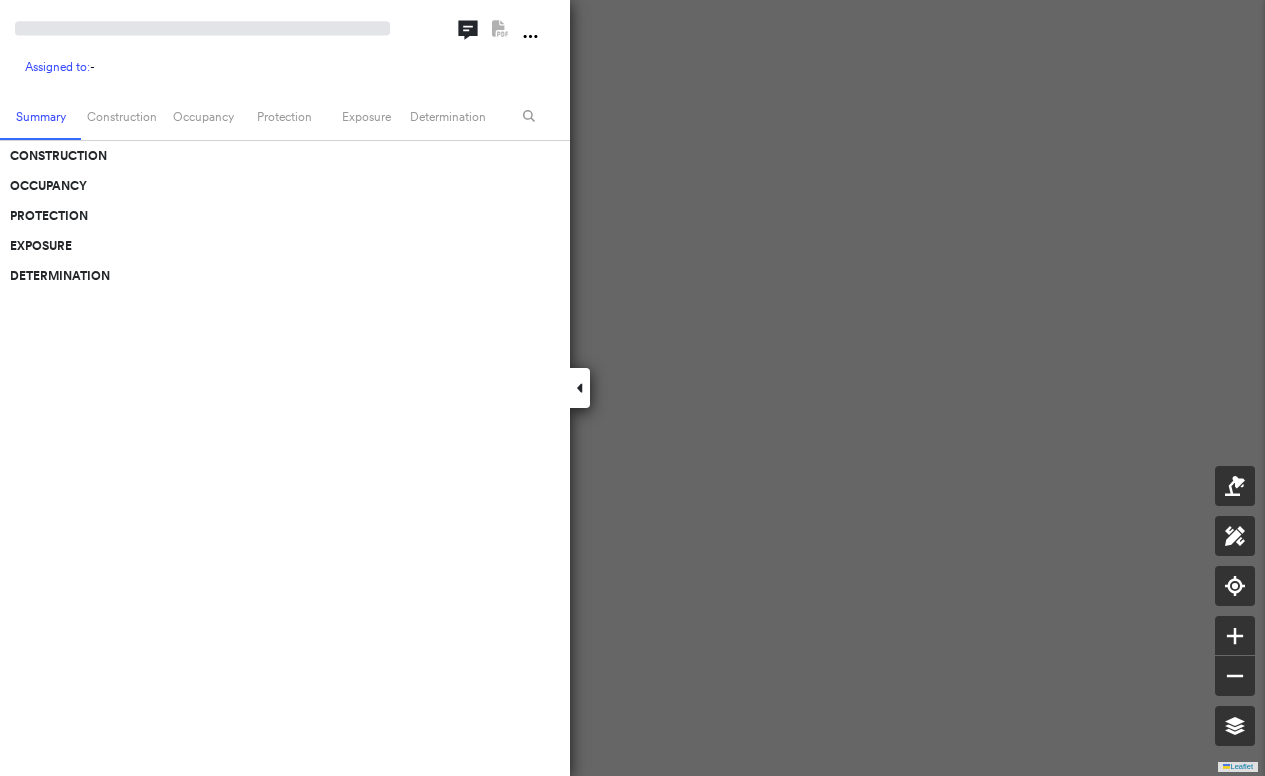 scroll, scrollTop: 0, scrollLeft: 0, axis: both 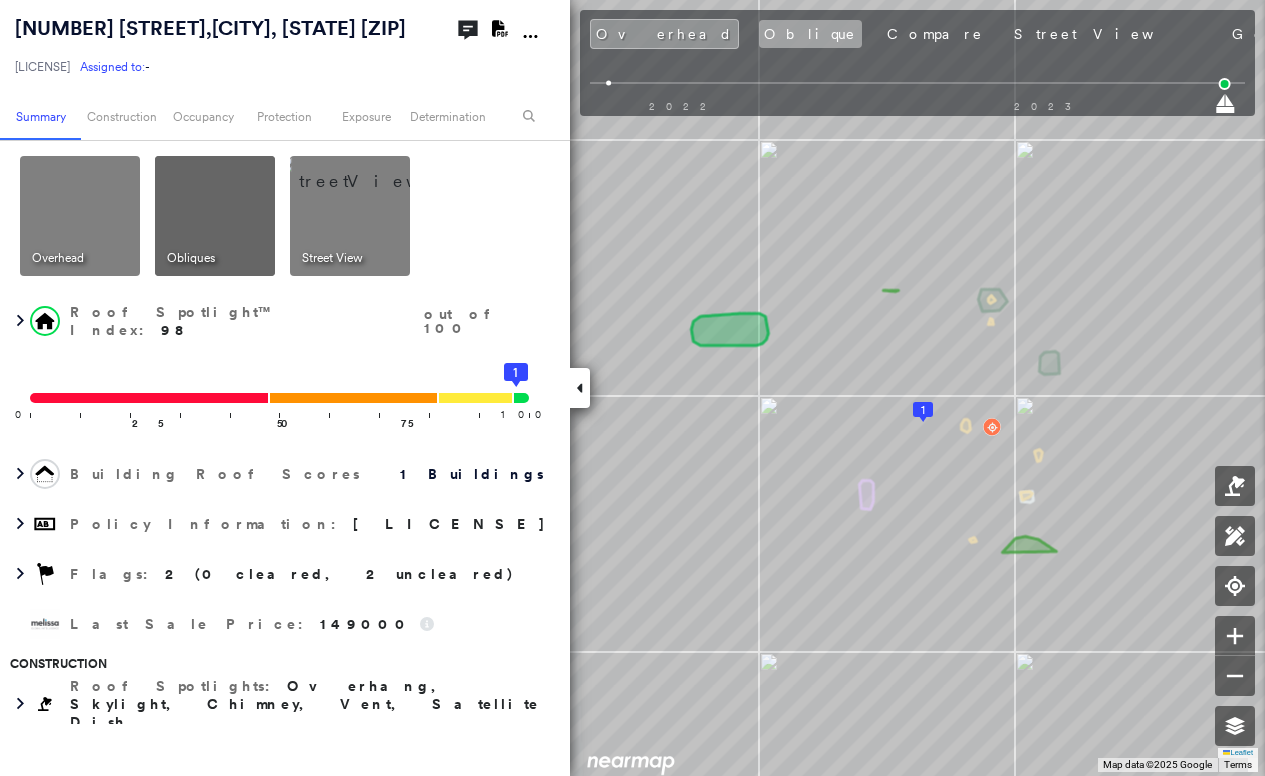 click on "Oblique" at bounding box center (810, 34) 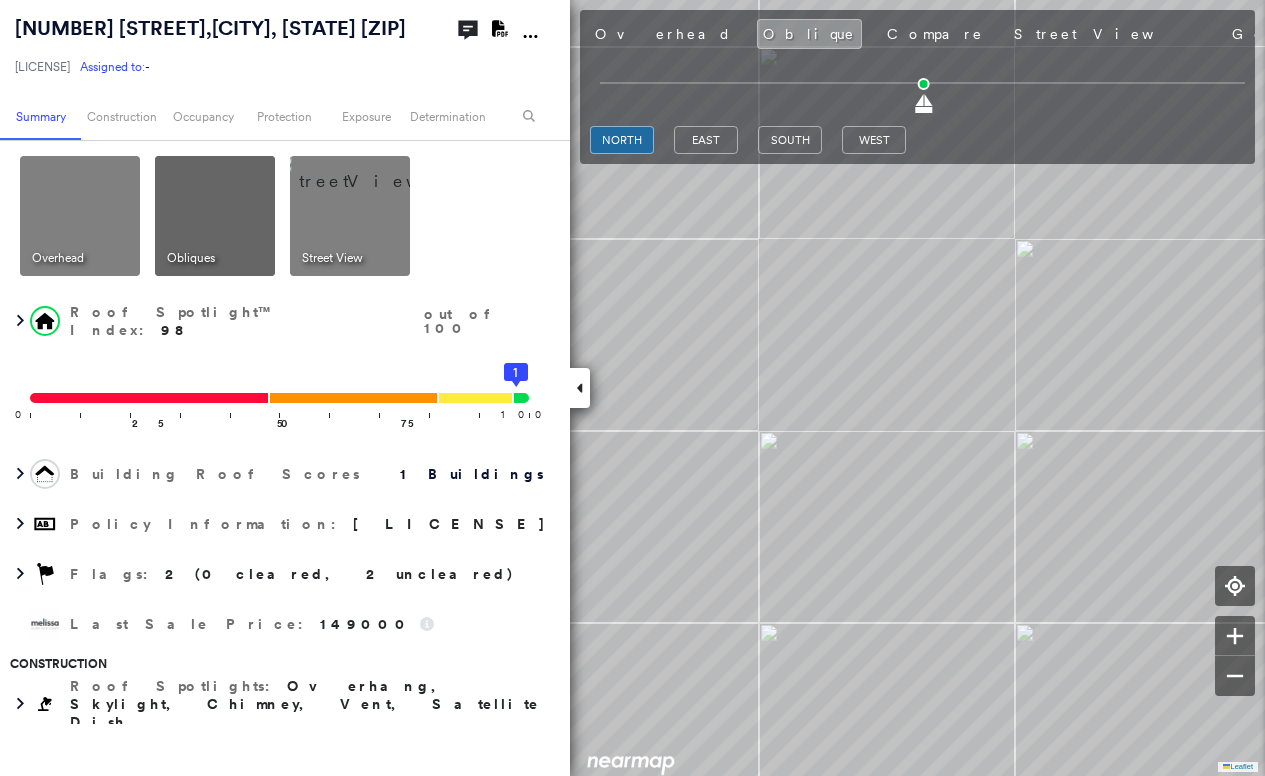 click on "Overhead" at bounding box center [663, 34] 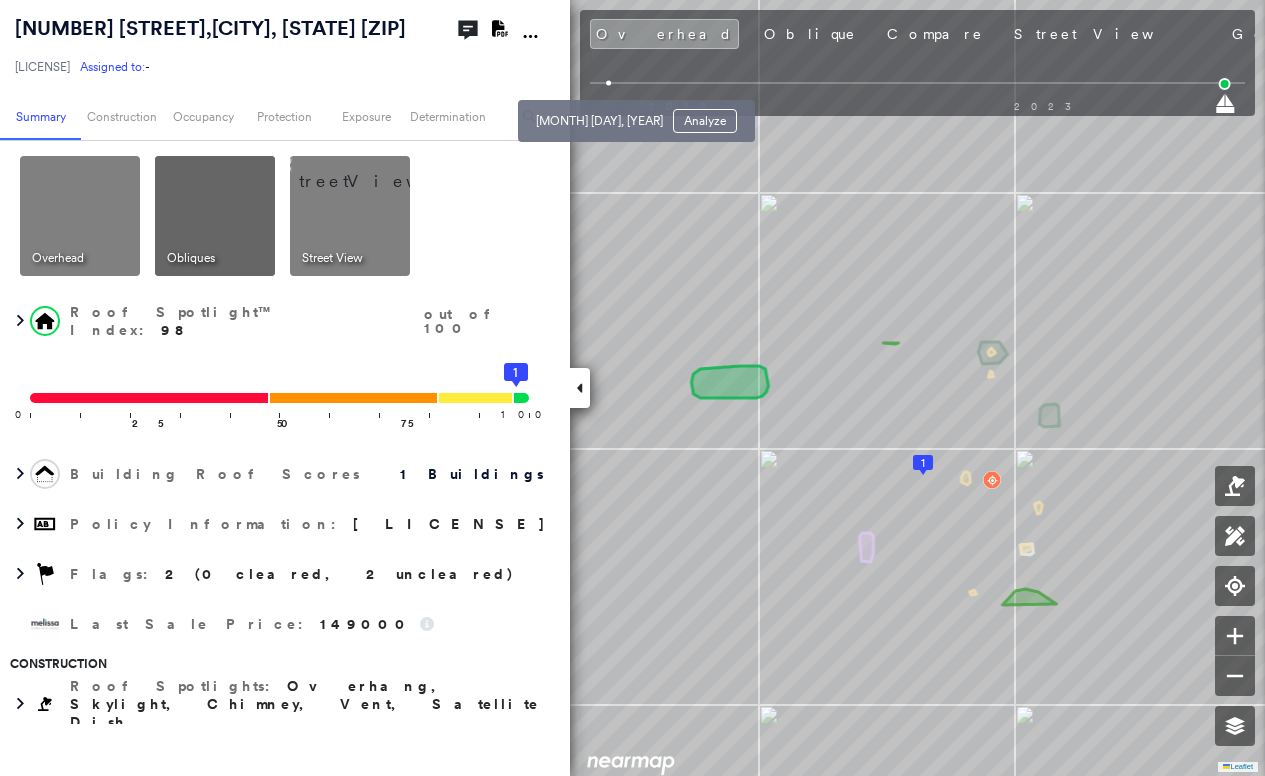 click at bounding box center [608, 83] 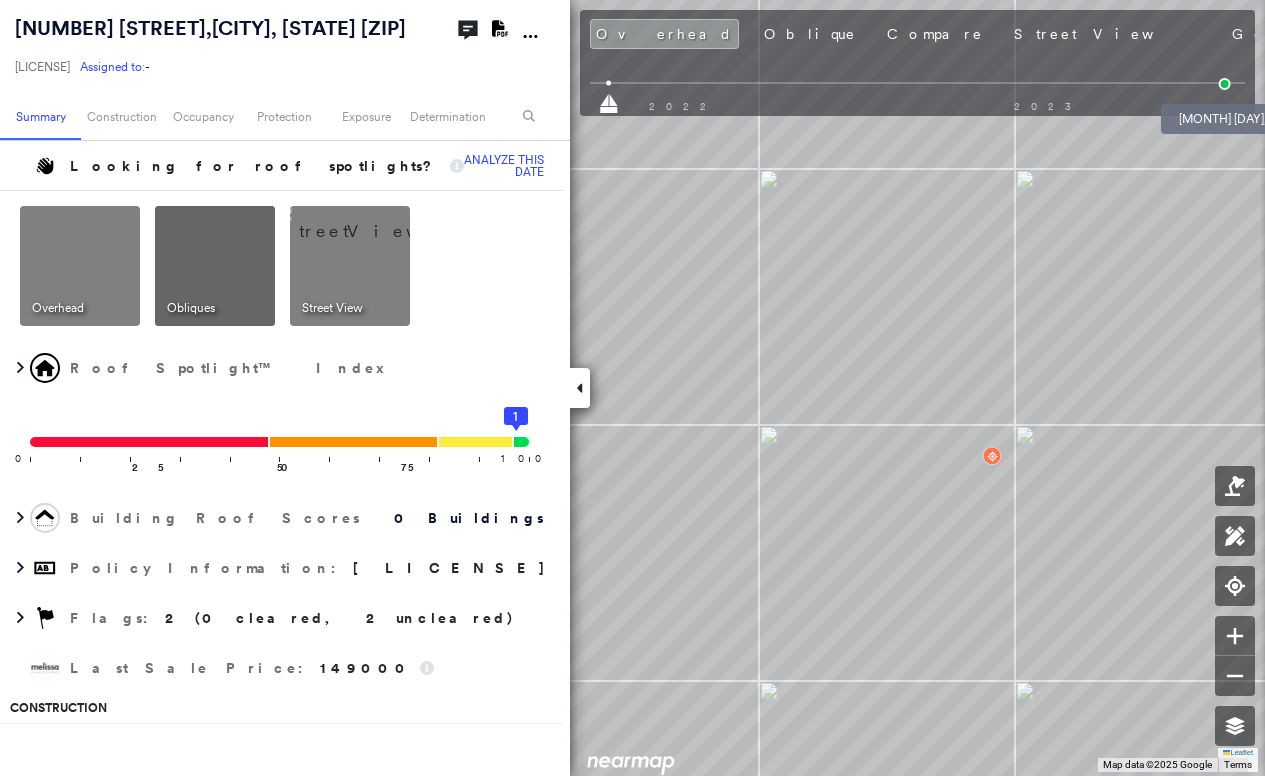 click at bounding box center (1225, 84) 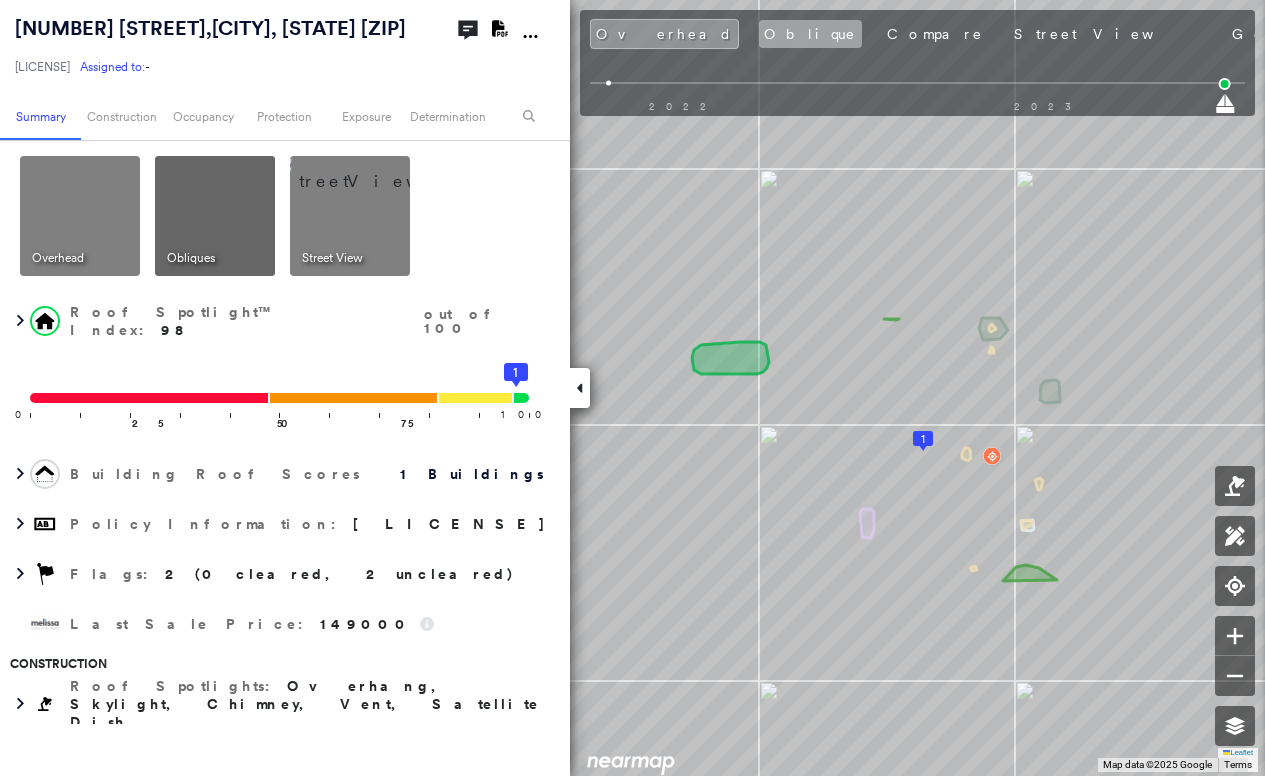 click on "Oblique" at bounding box center [810, 34] 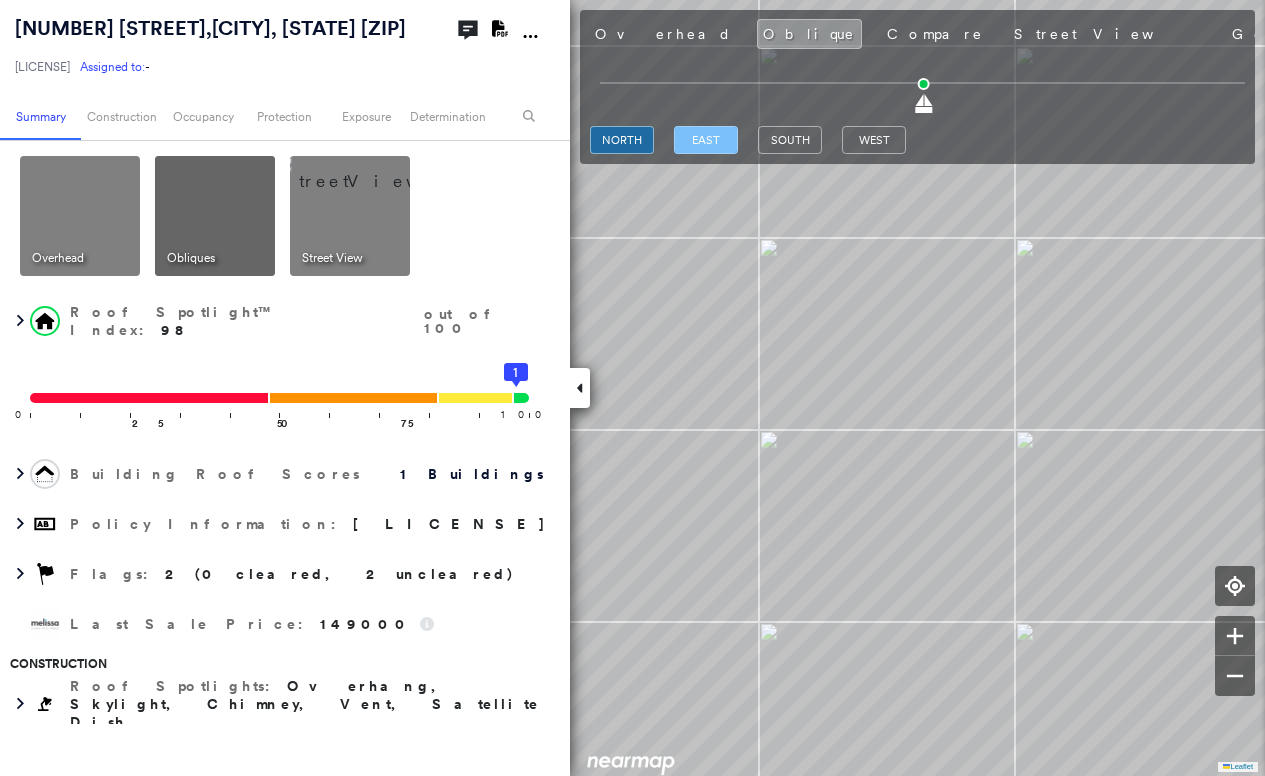 click on "east" at bounding box center [706, 140] 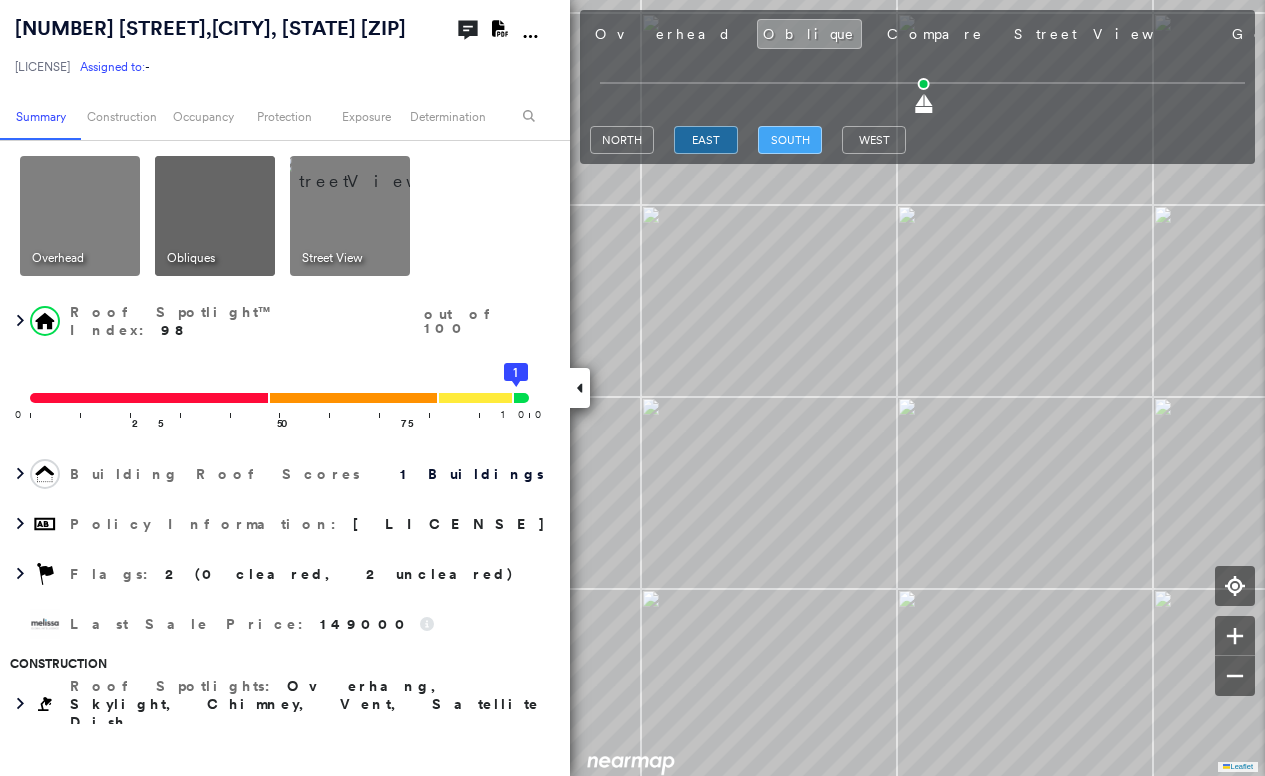 click on "south" at bounding box center (790, 140) 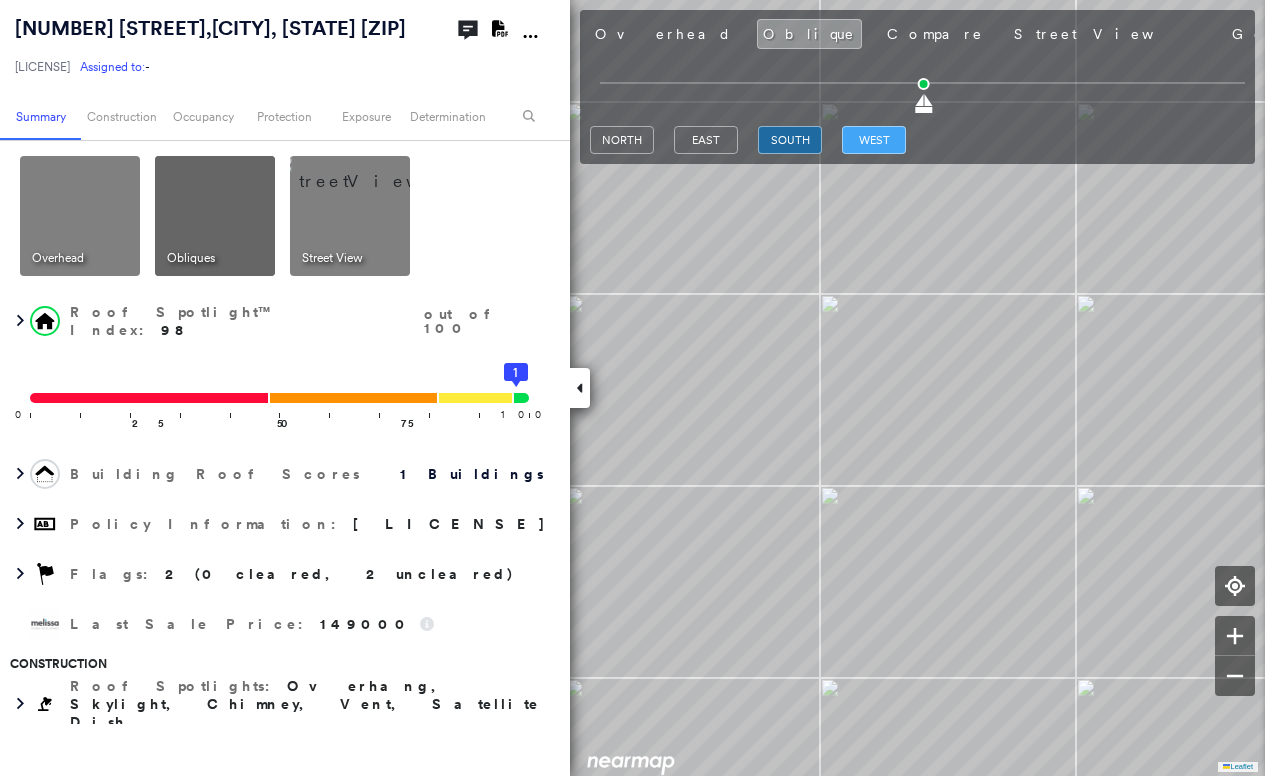 click on "west" at bounding box center [874, 140] 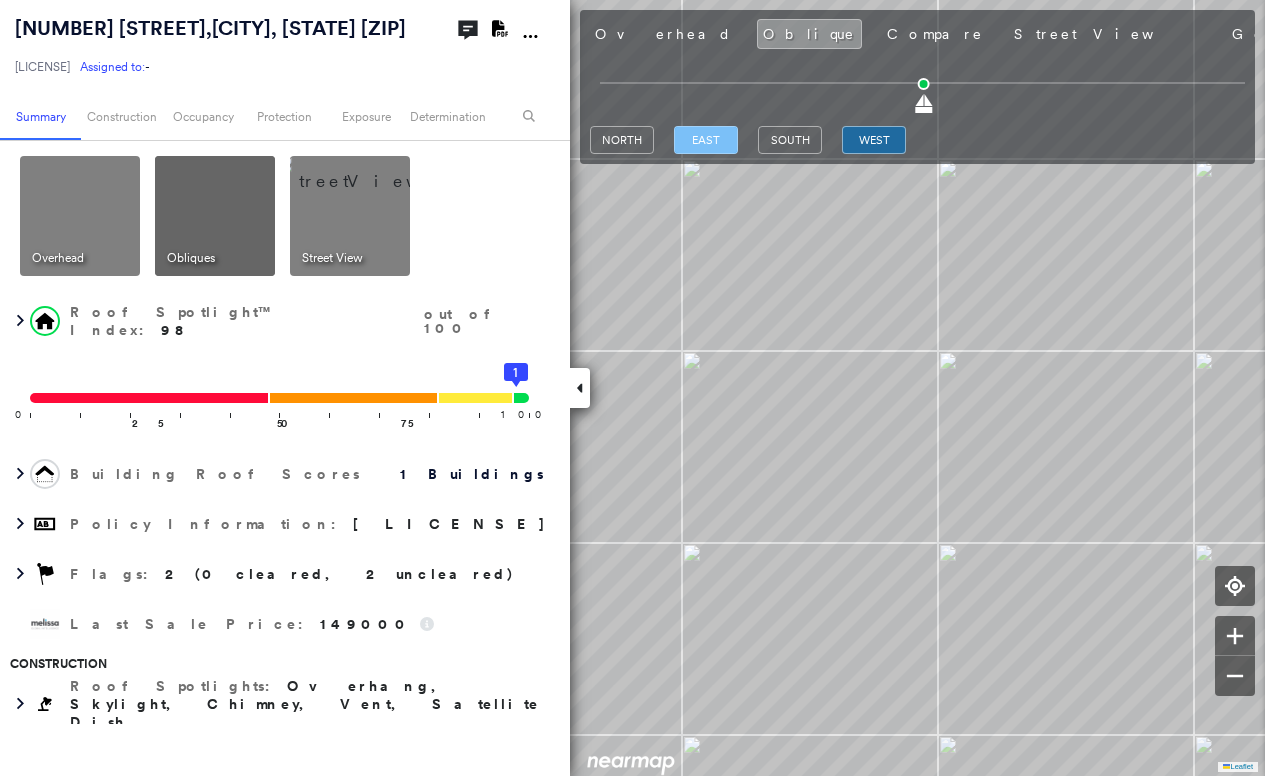 click on "east" at bounding box center [706, 140] 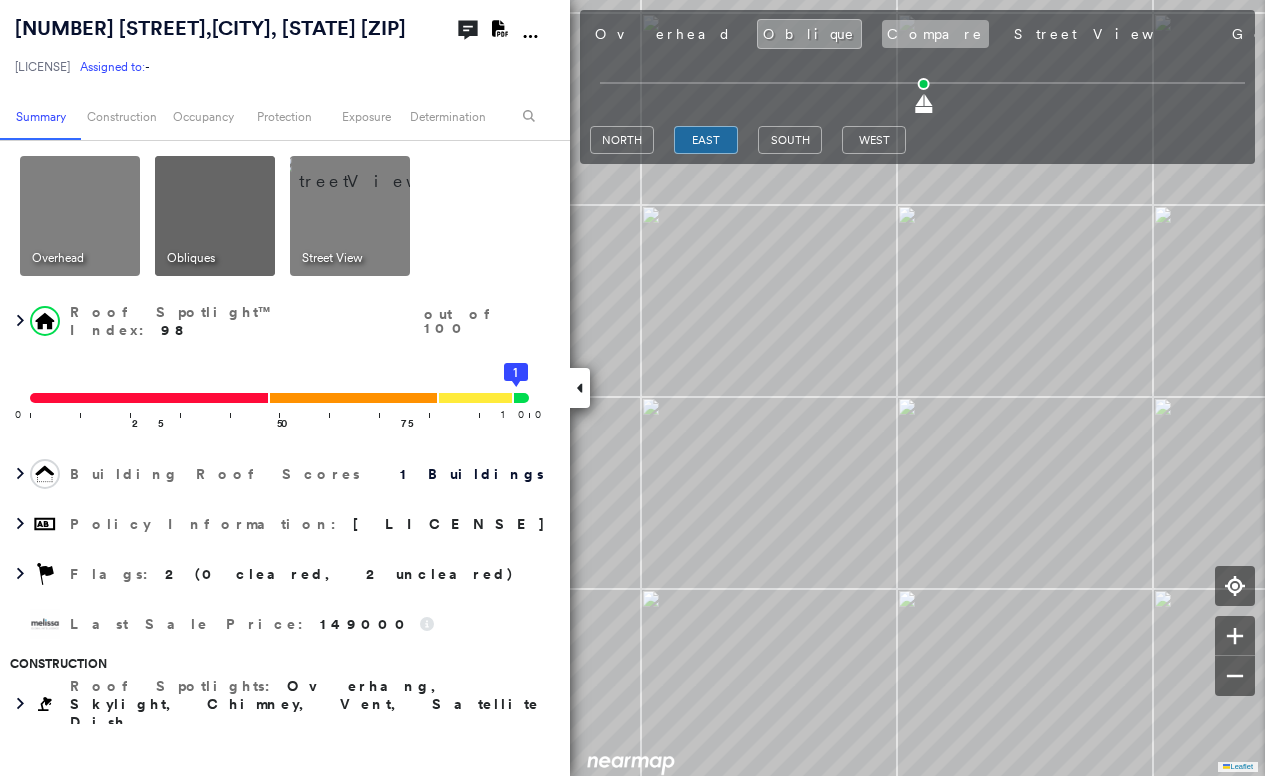 click on "Compare" at bounding box center [935, 34] 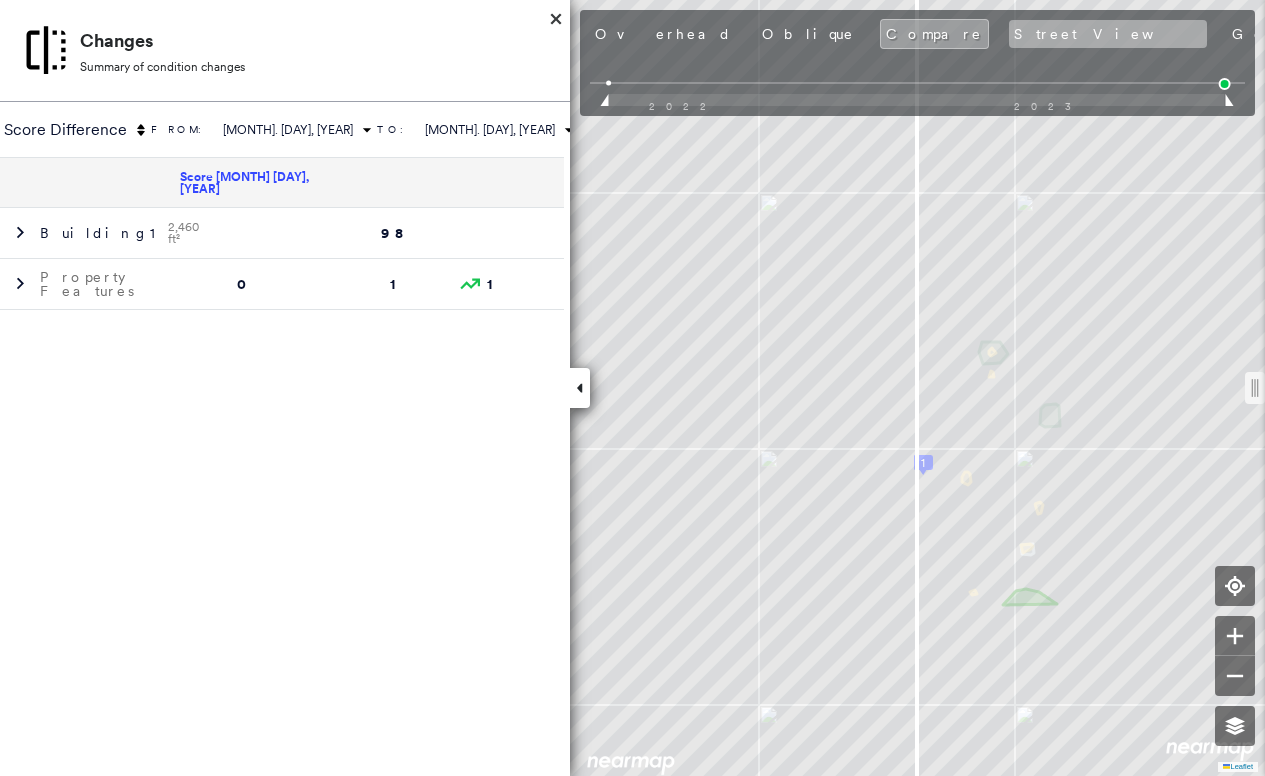 click on "Street View" at bounding box center (1108, 34) 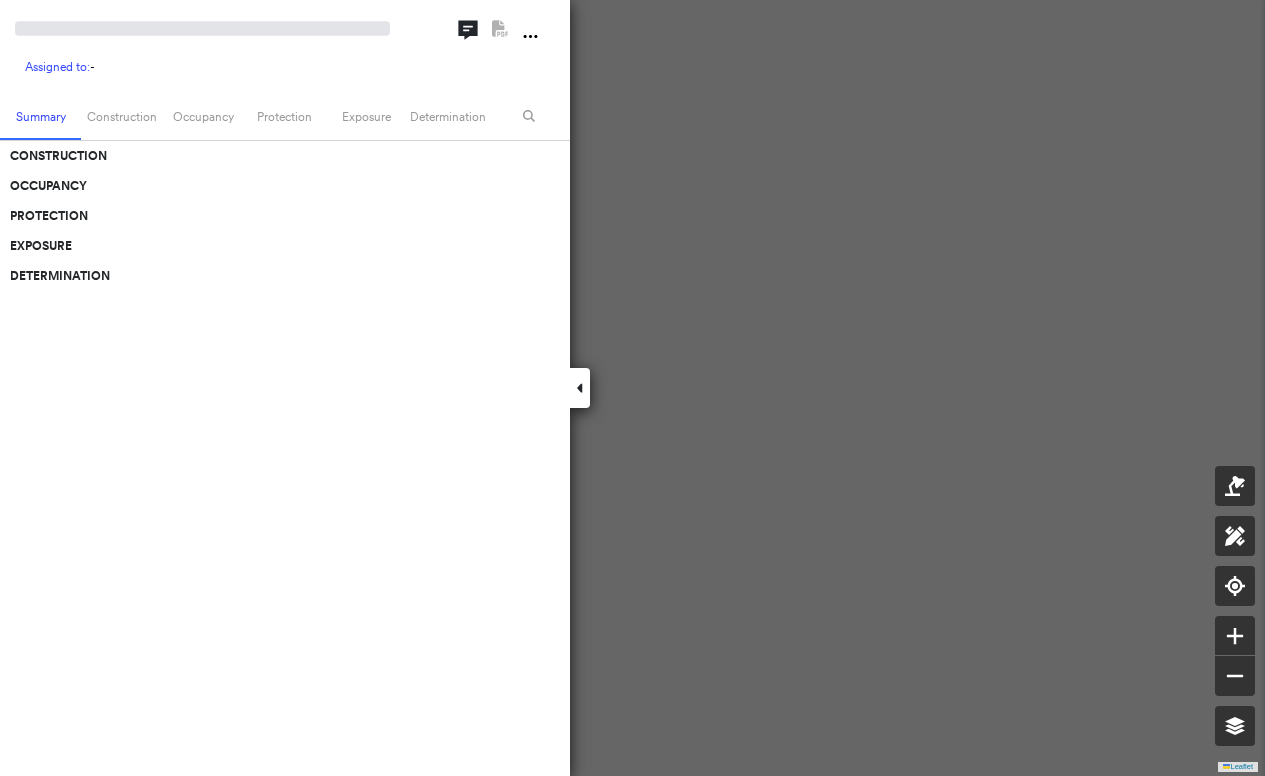 scroll, scrollTop: 0, scrollLeft: 0, axis: both 